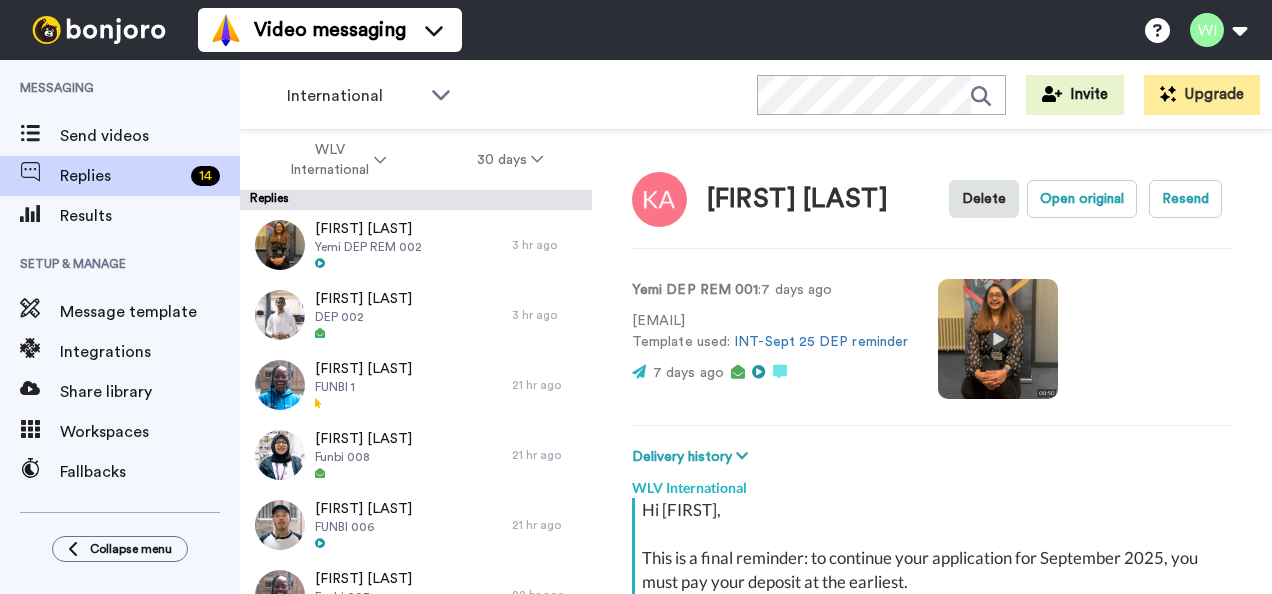 scroll, scrollTop: 0, scrollLeft: 0, axis: both 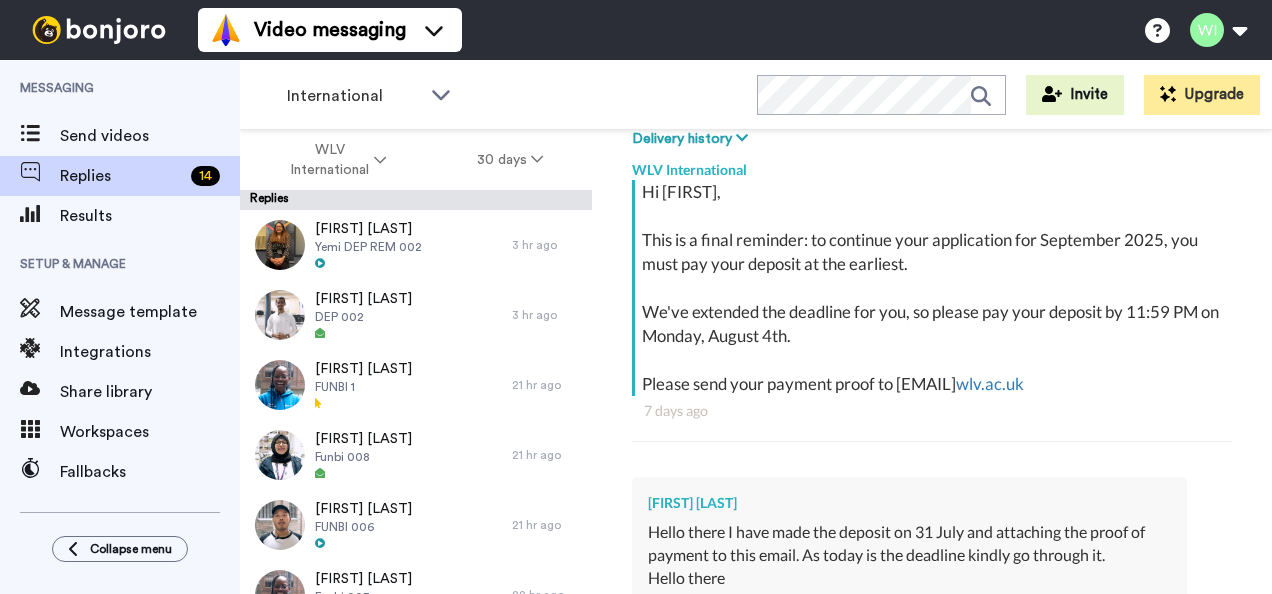 type on "x" 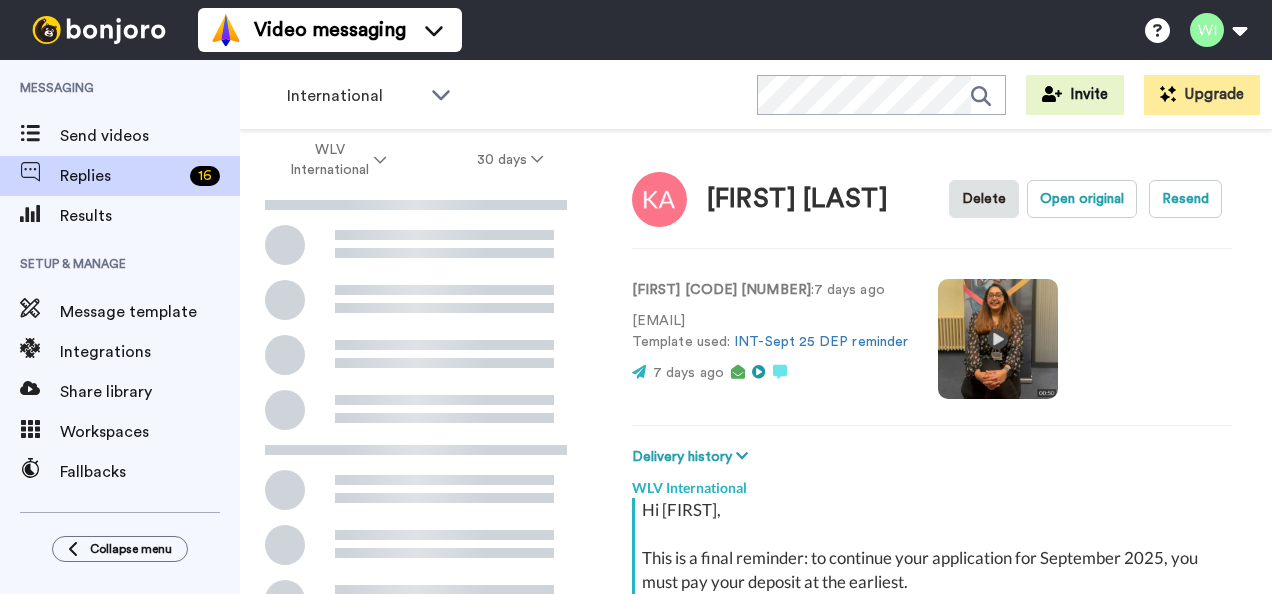 scroll, scrollTop: 0, scrollLeft: 0, axis: both 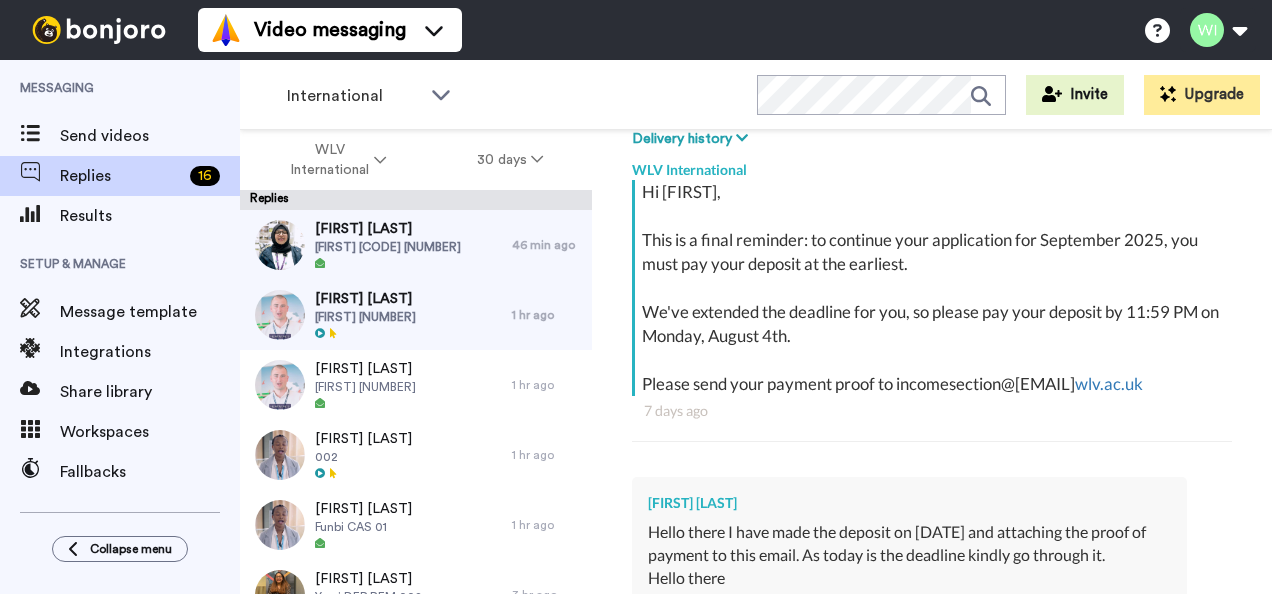 type on "x" 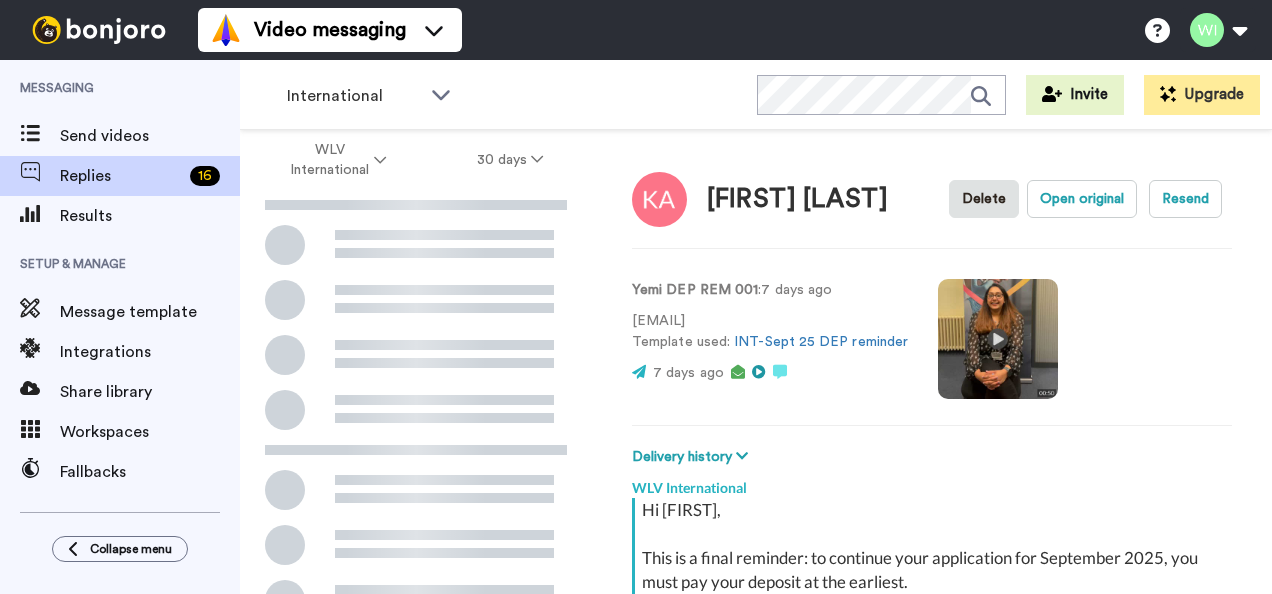 scroll, scrollTop: 0, scrollLeft: 0, axis: both 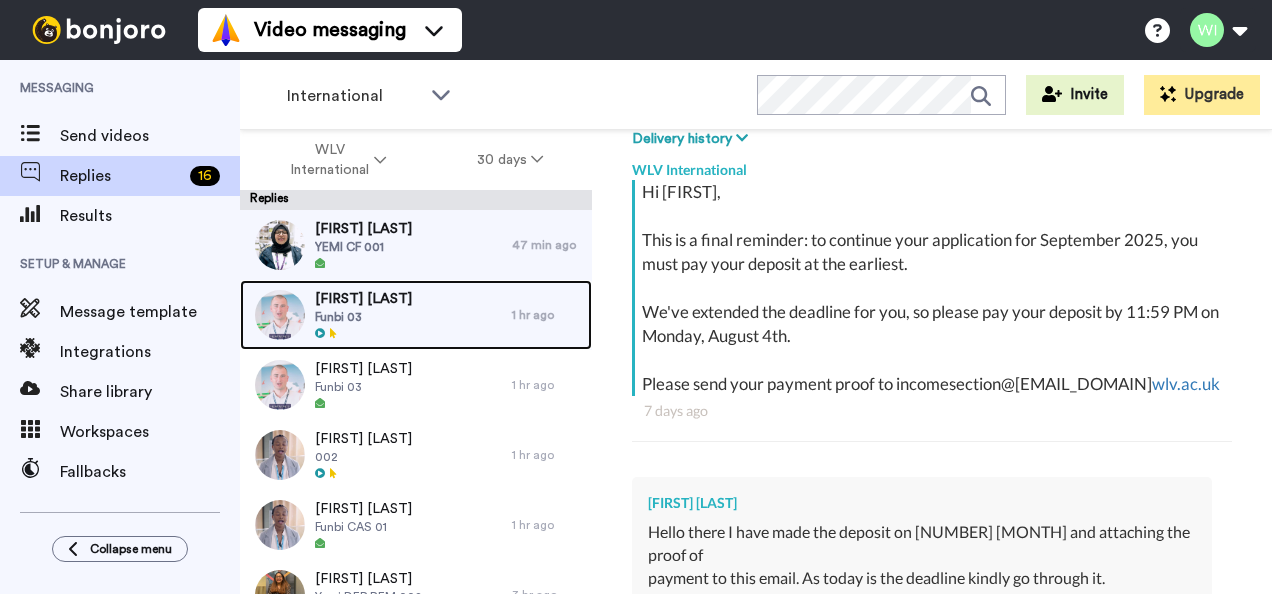 click on "[FIRST] [LAST] 03" at bounding box center [376, 315] 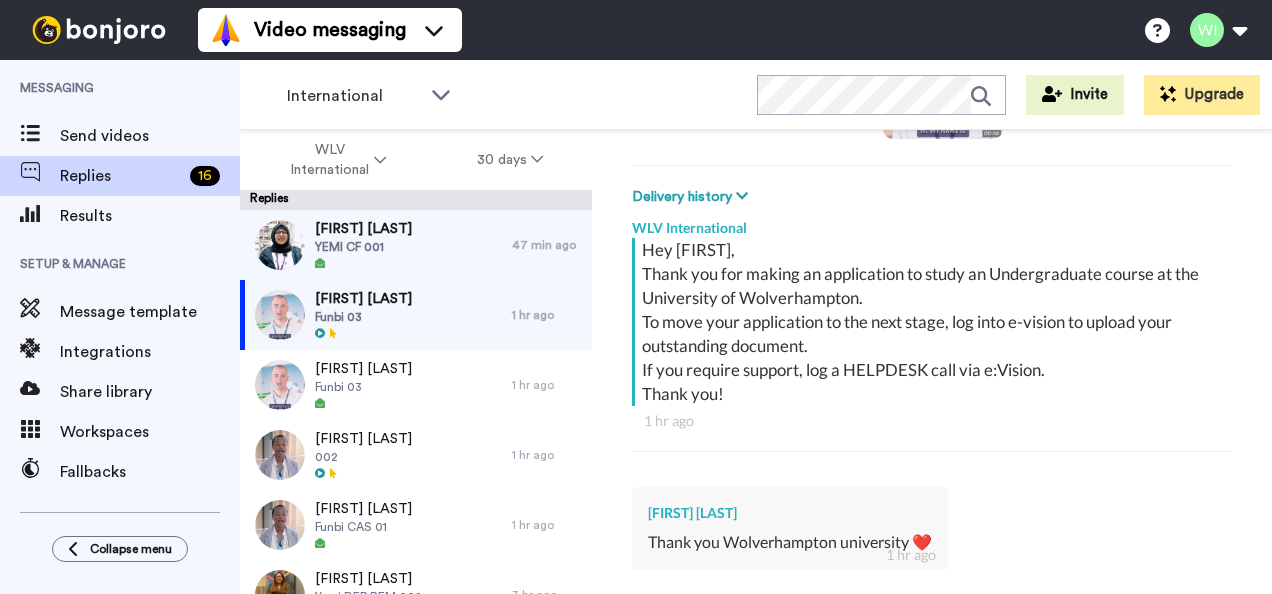 scroll, scrollTop: 498, scrollLeft: 0, axis: vertical 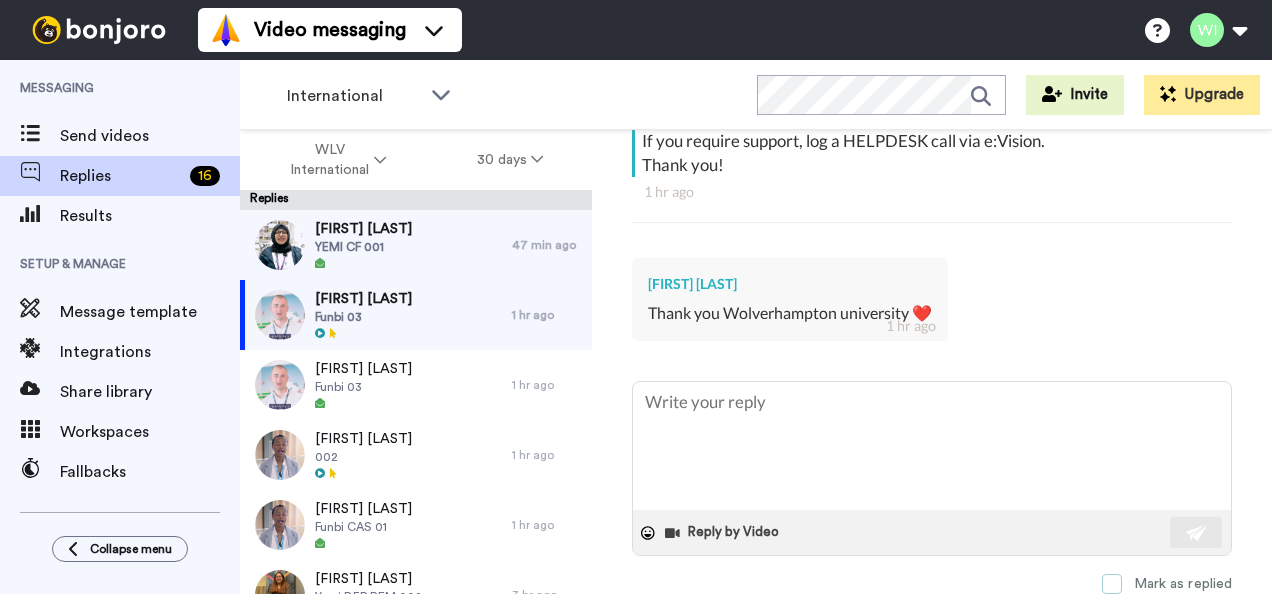click at bounding box center [1112, 584] 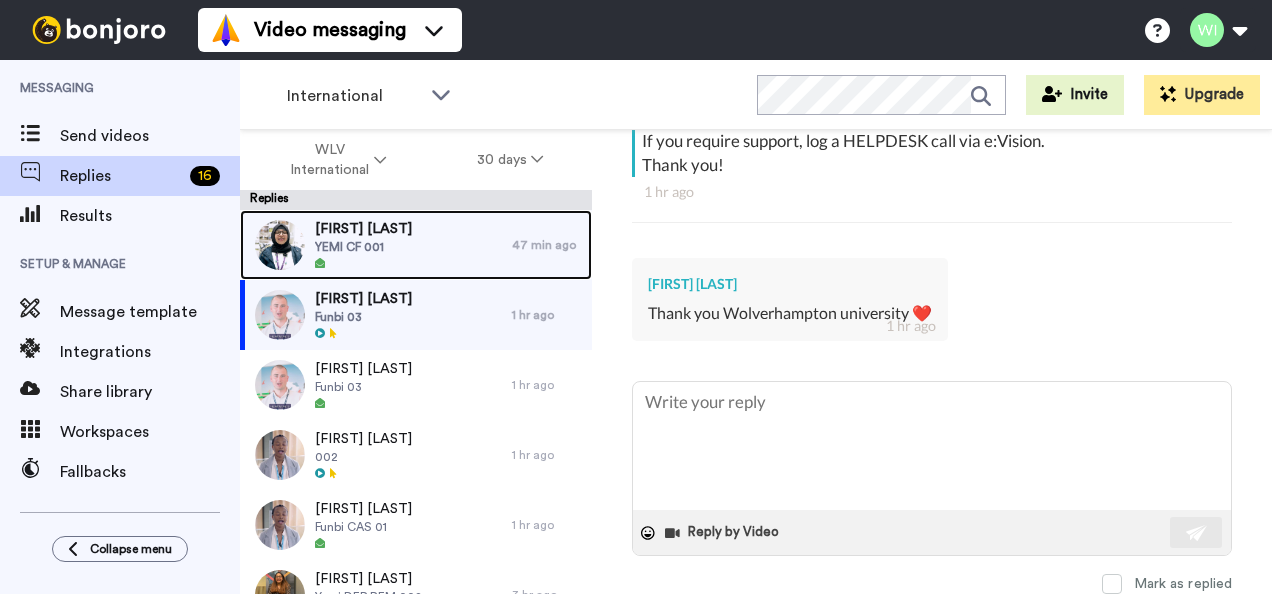 click on "YEMI CF 001" at bounding box center [363, 247] 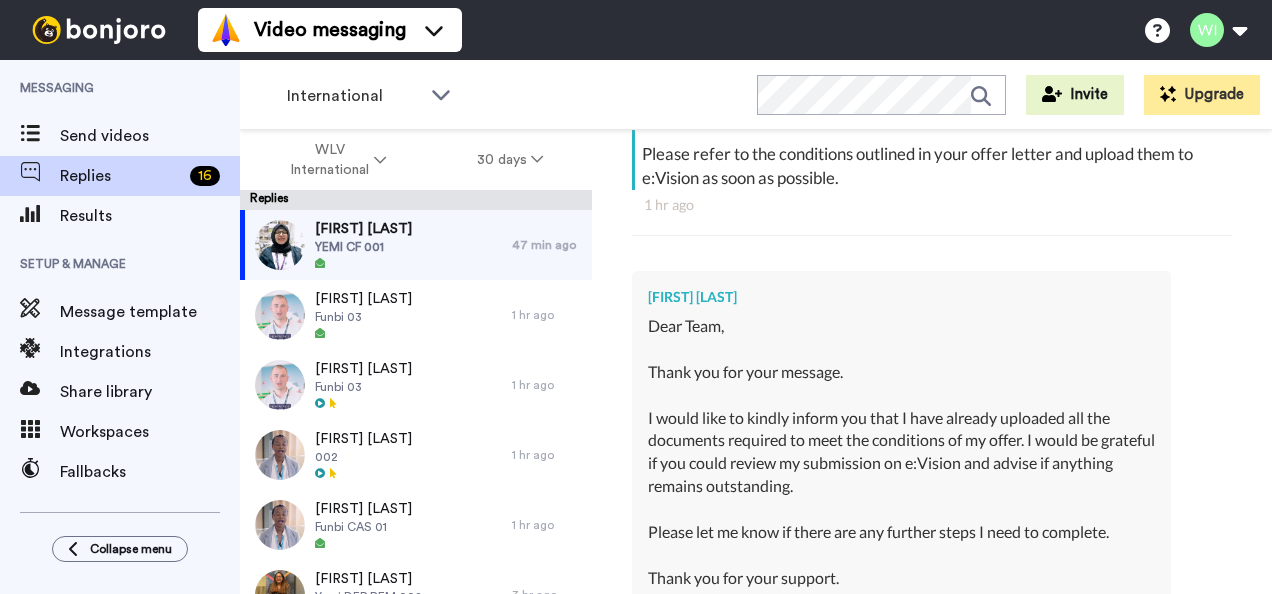 scroll, scrollTop: 889, scrollLeft: 0, axis: vertical 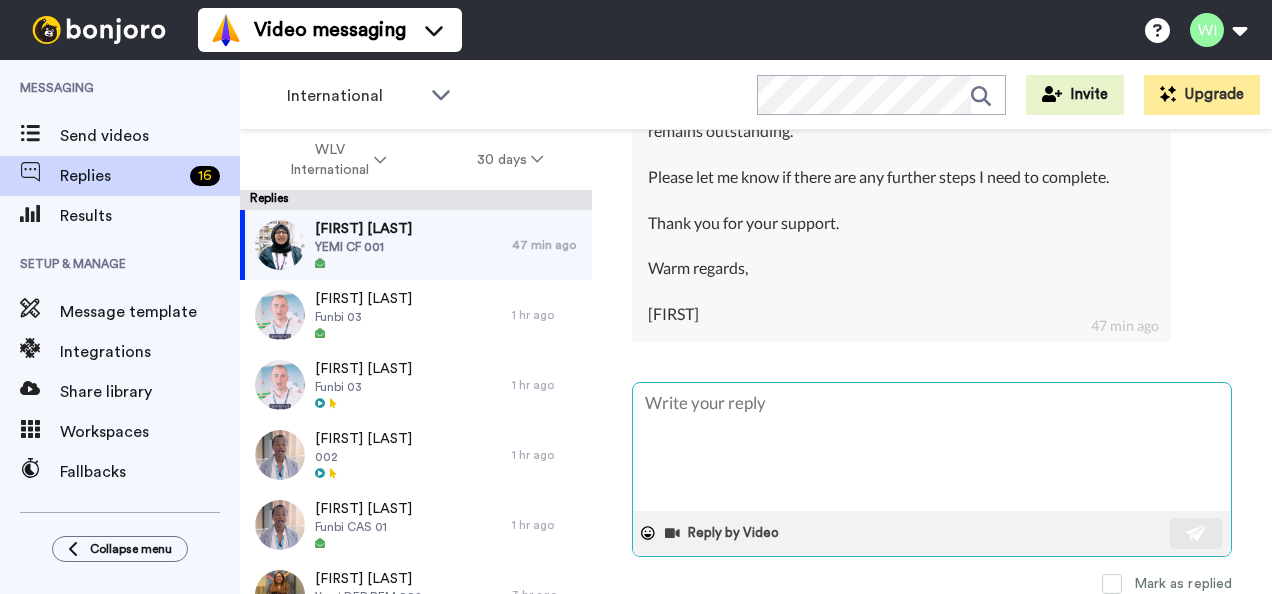 click at bounding box center (932, 447) 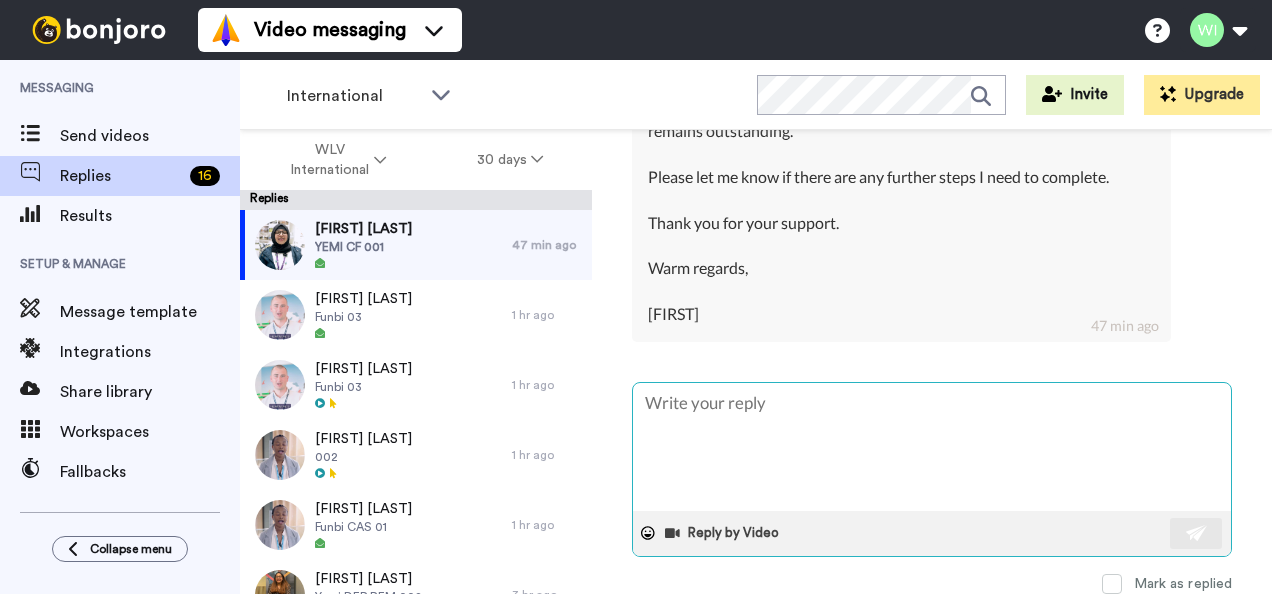 type on "x" 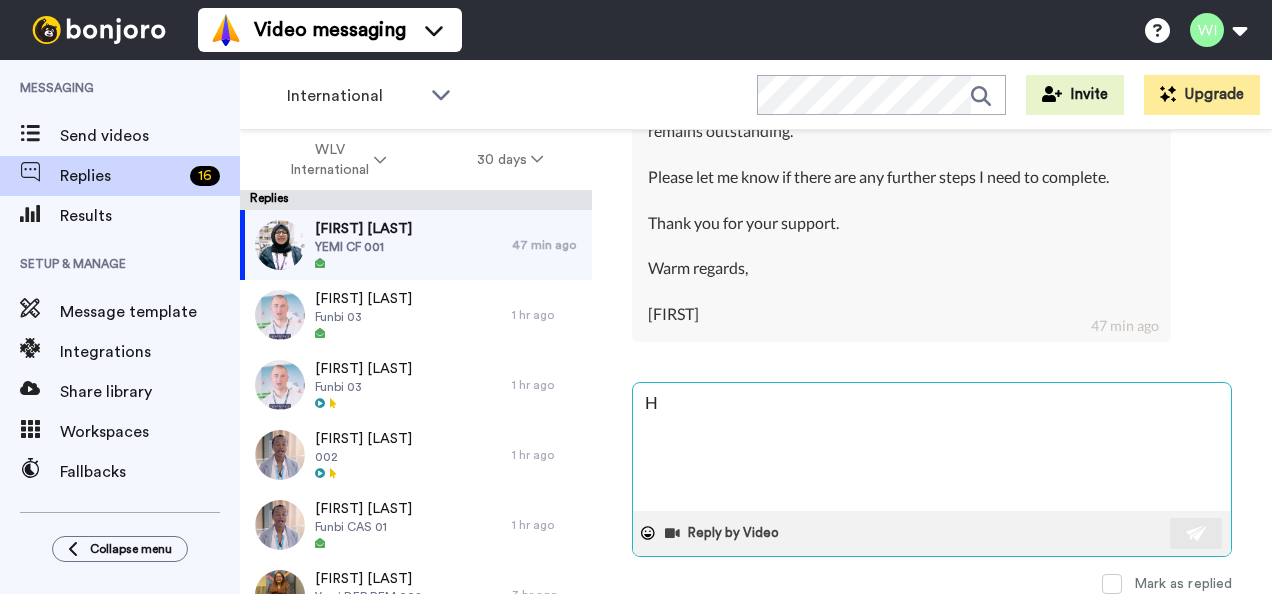 type on "Hi" 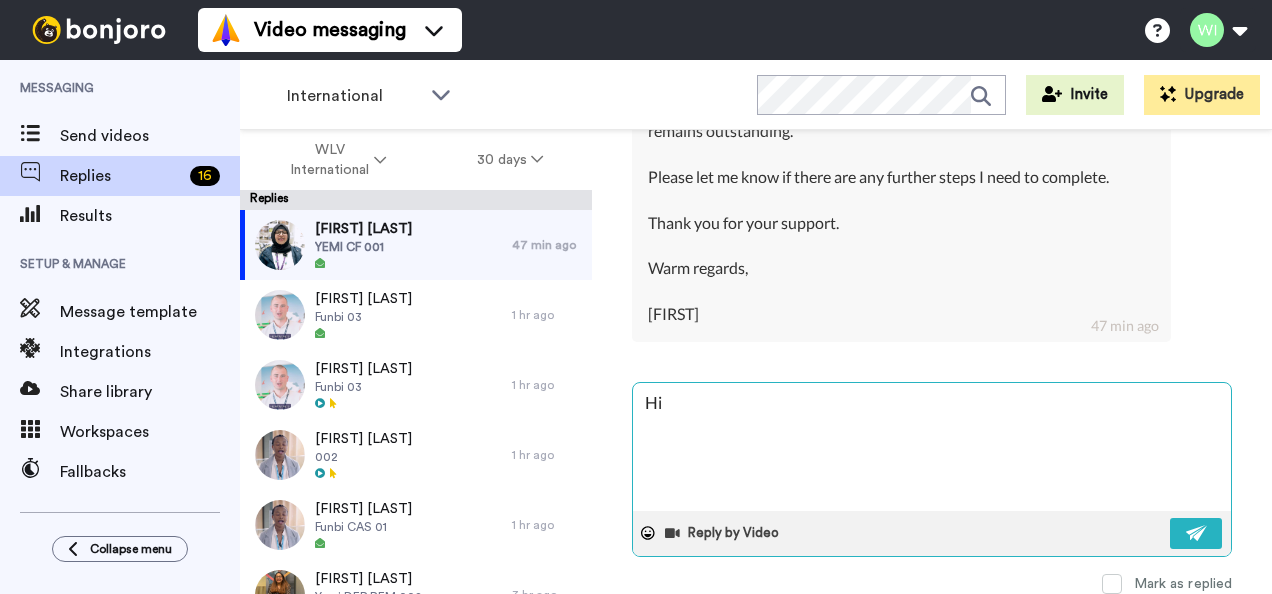type on "x" 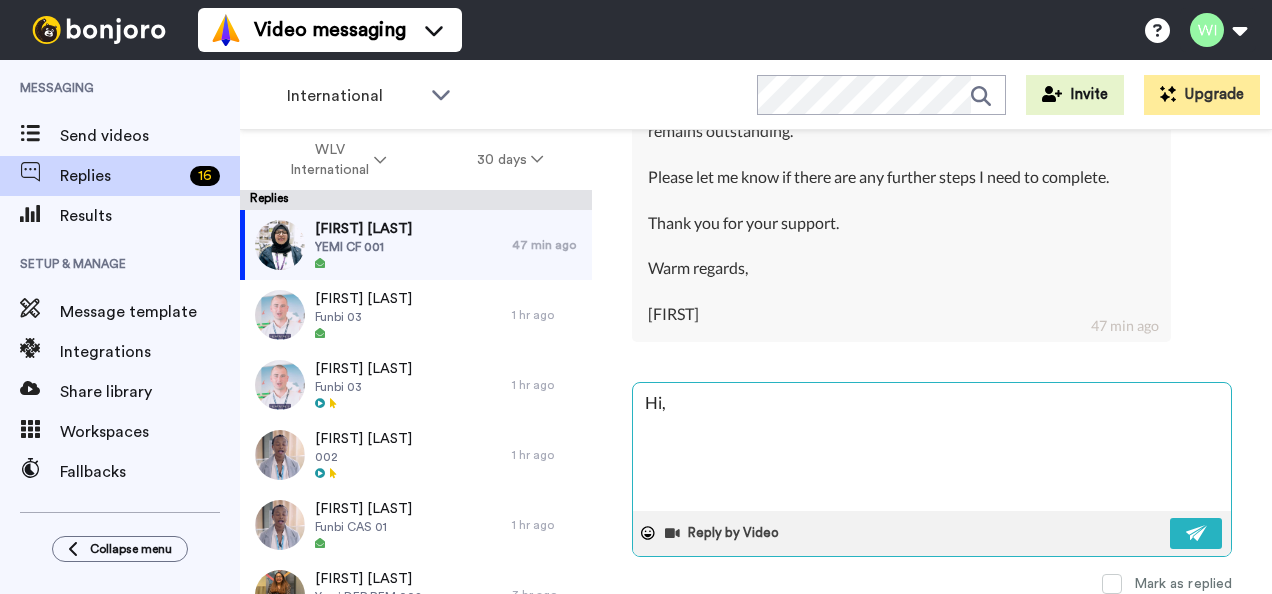 type on "x" 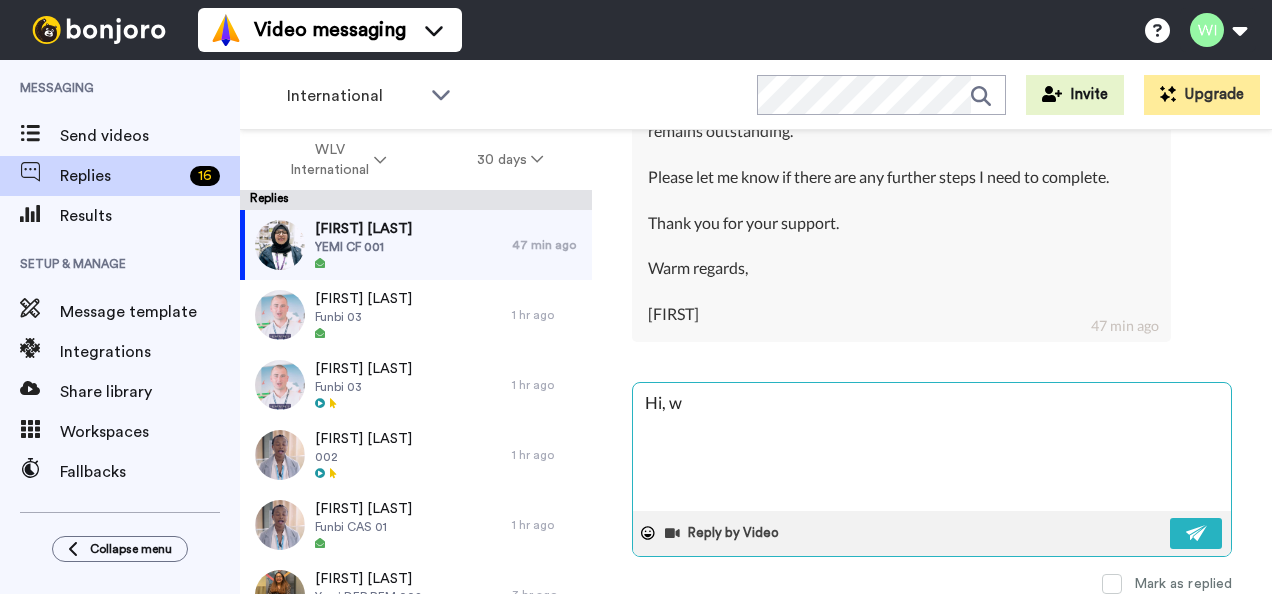 type on "Hi, wh" 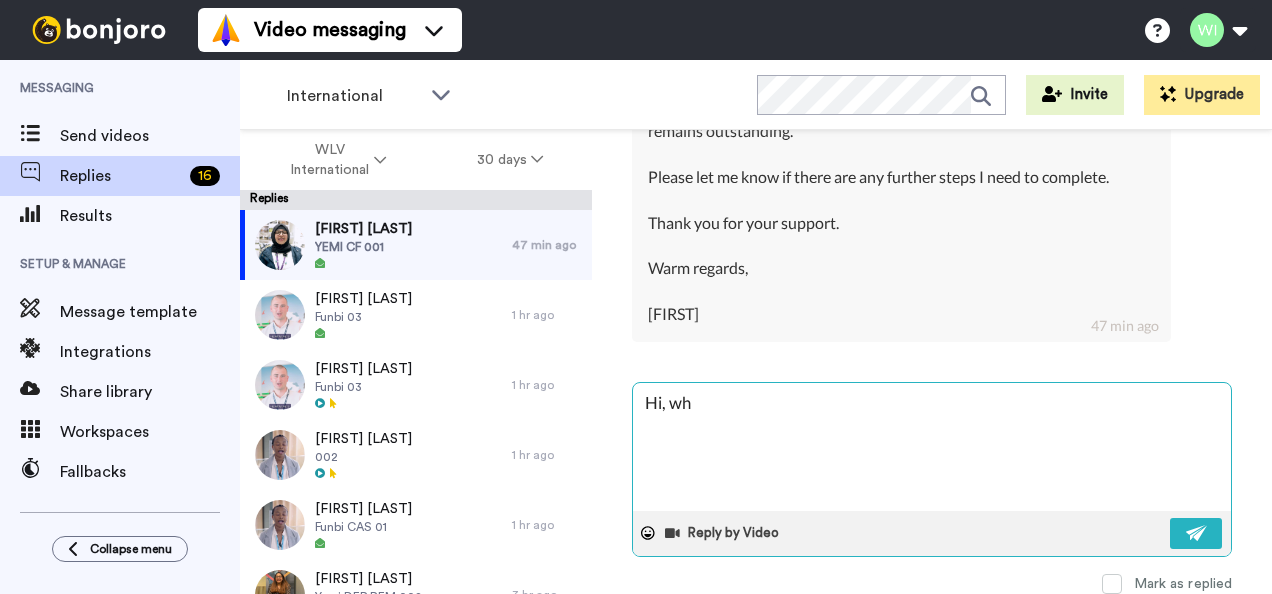 type on "x" 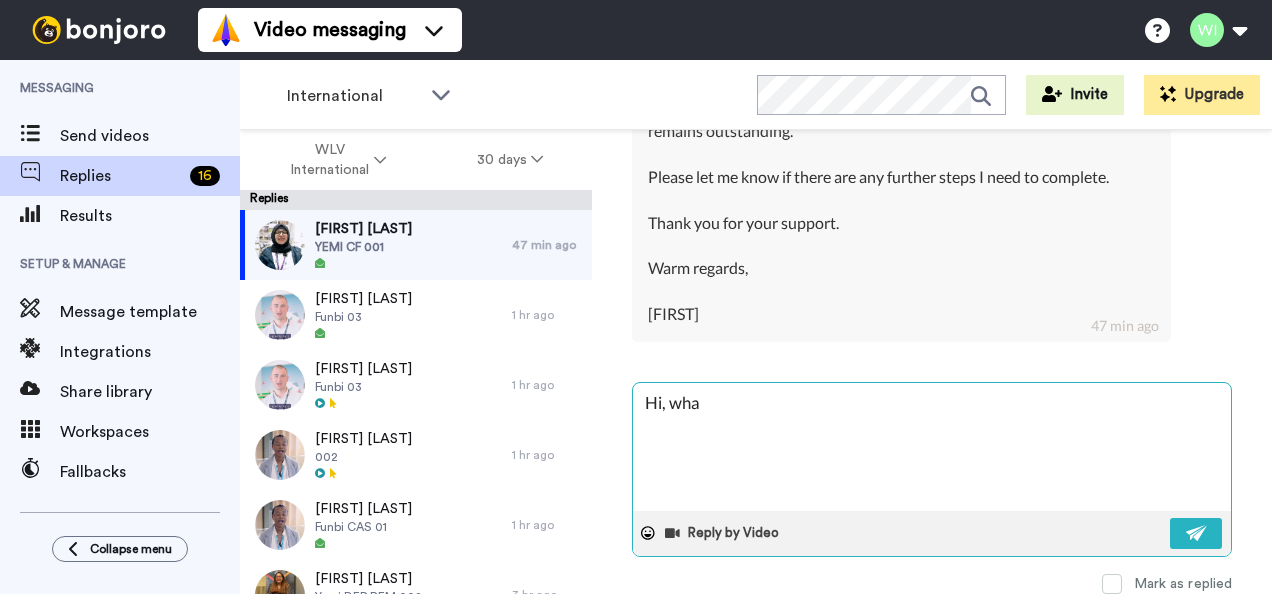 type on "x" 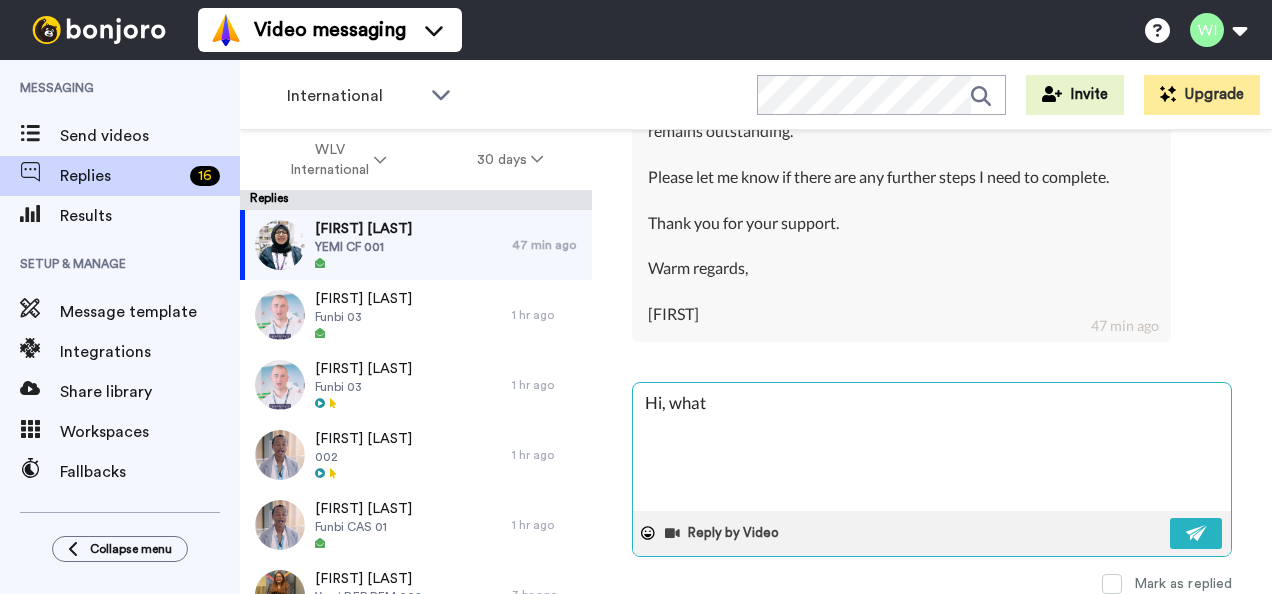 type on "x" 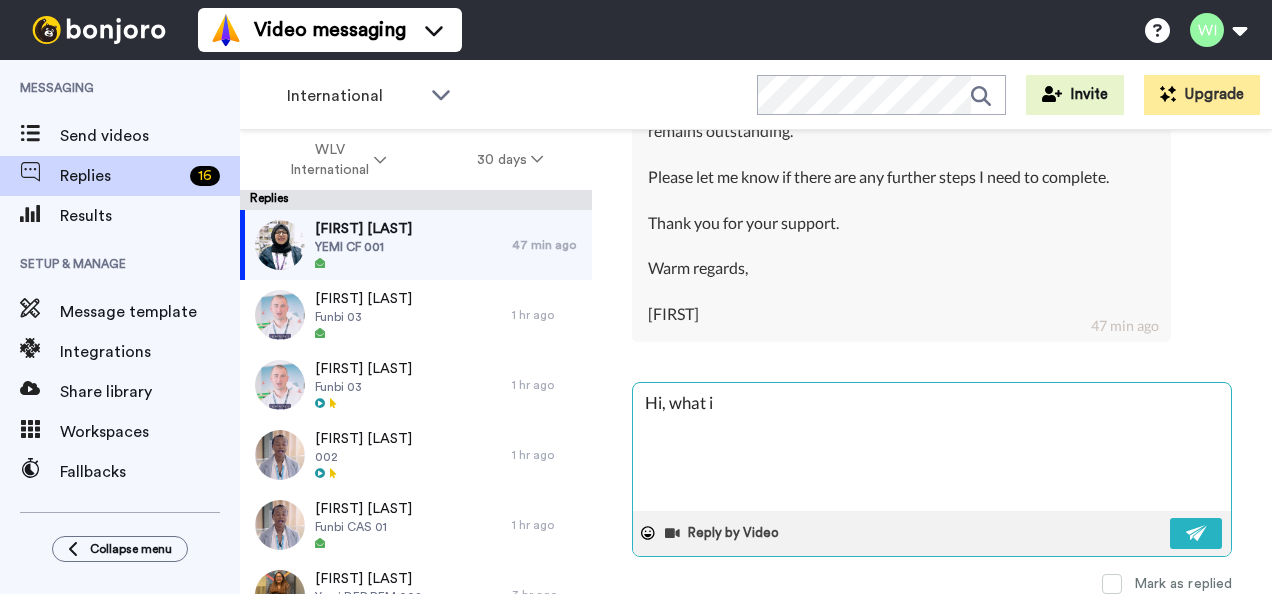type on "x" 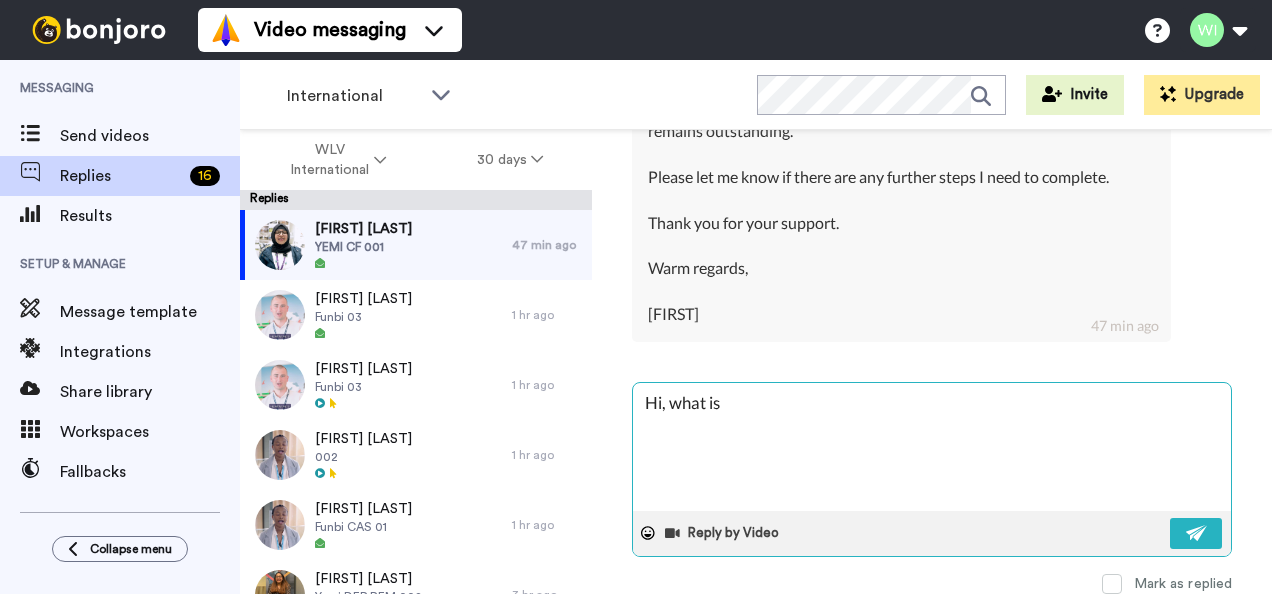 type on "x" 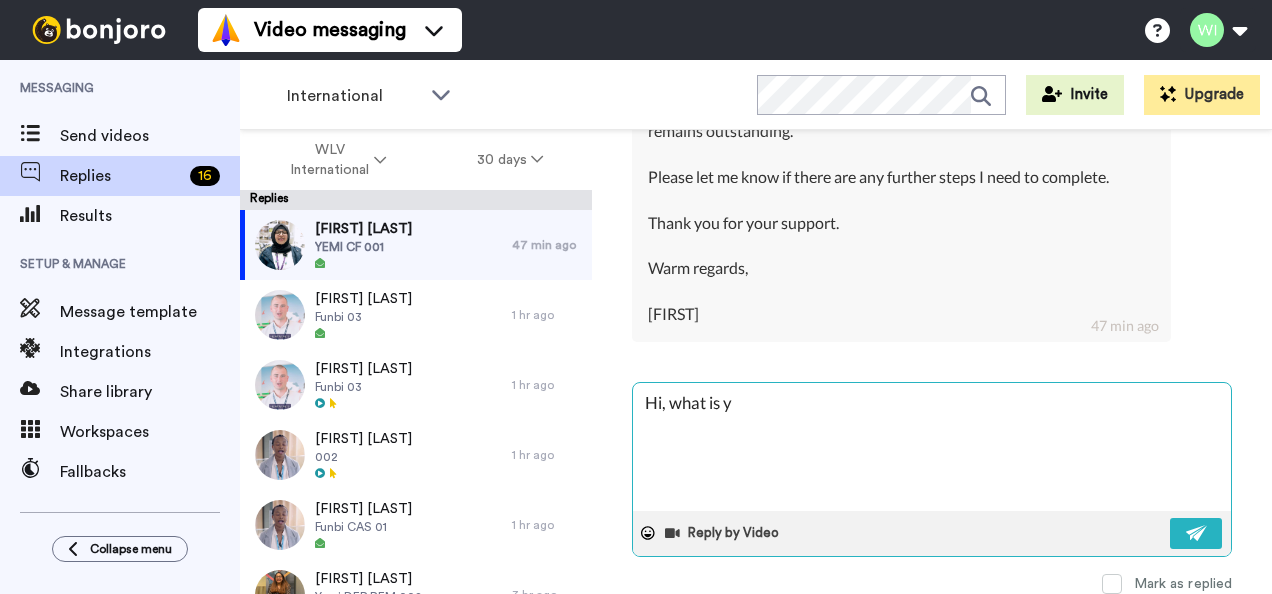type on "x" 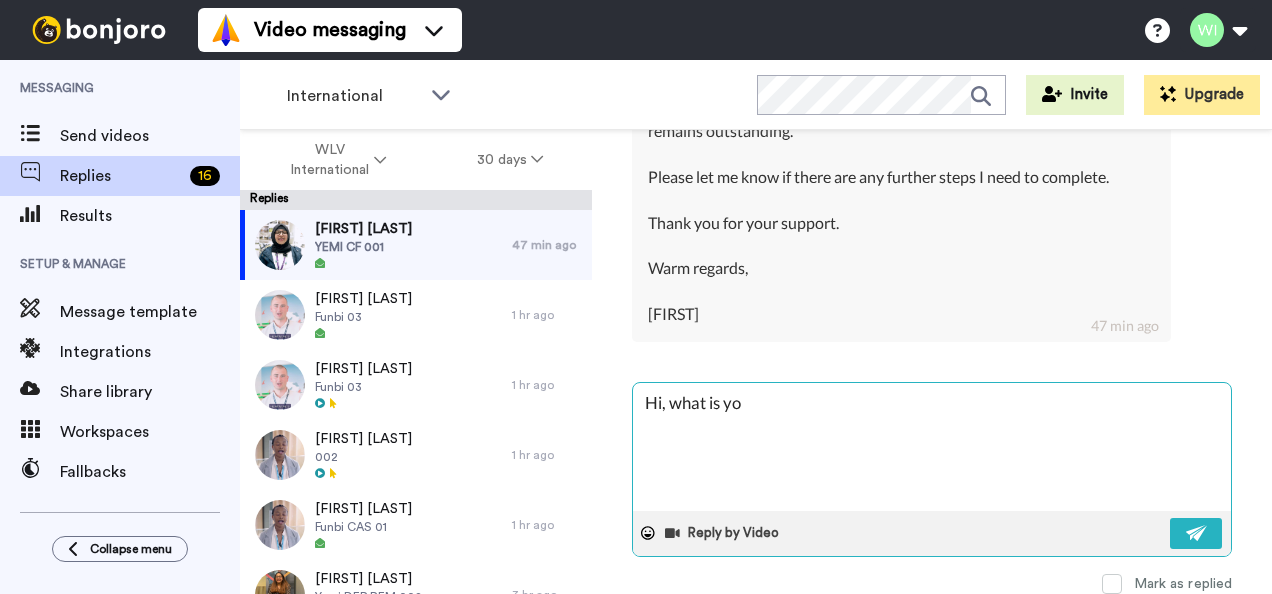 type on "x" 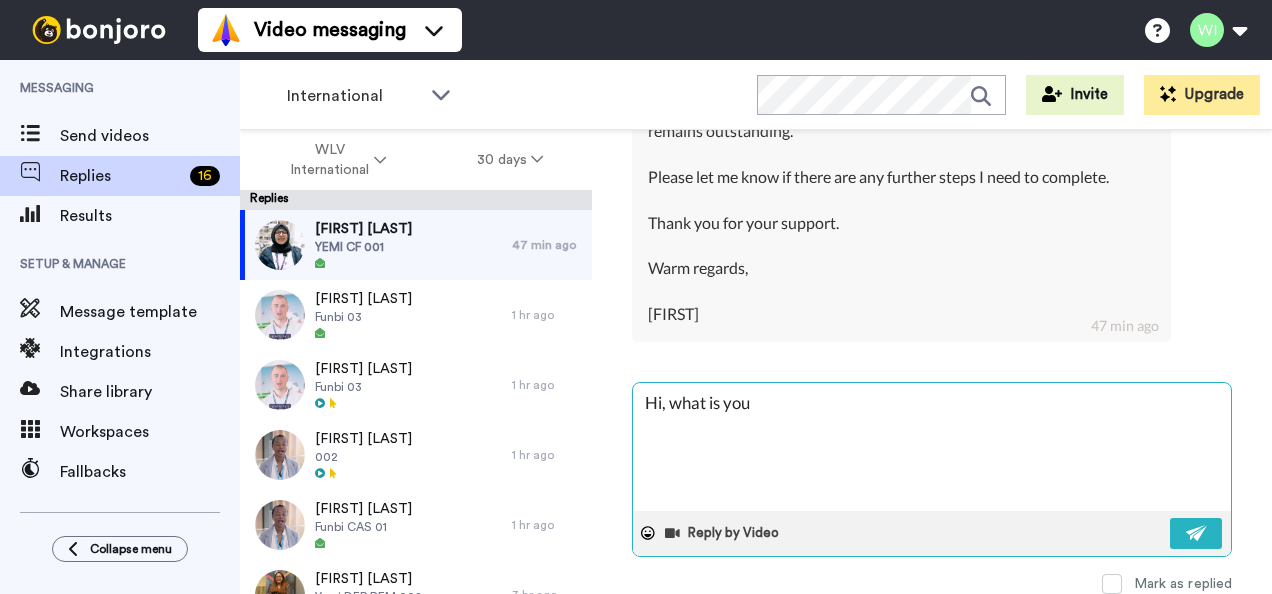 type on "x" 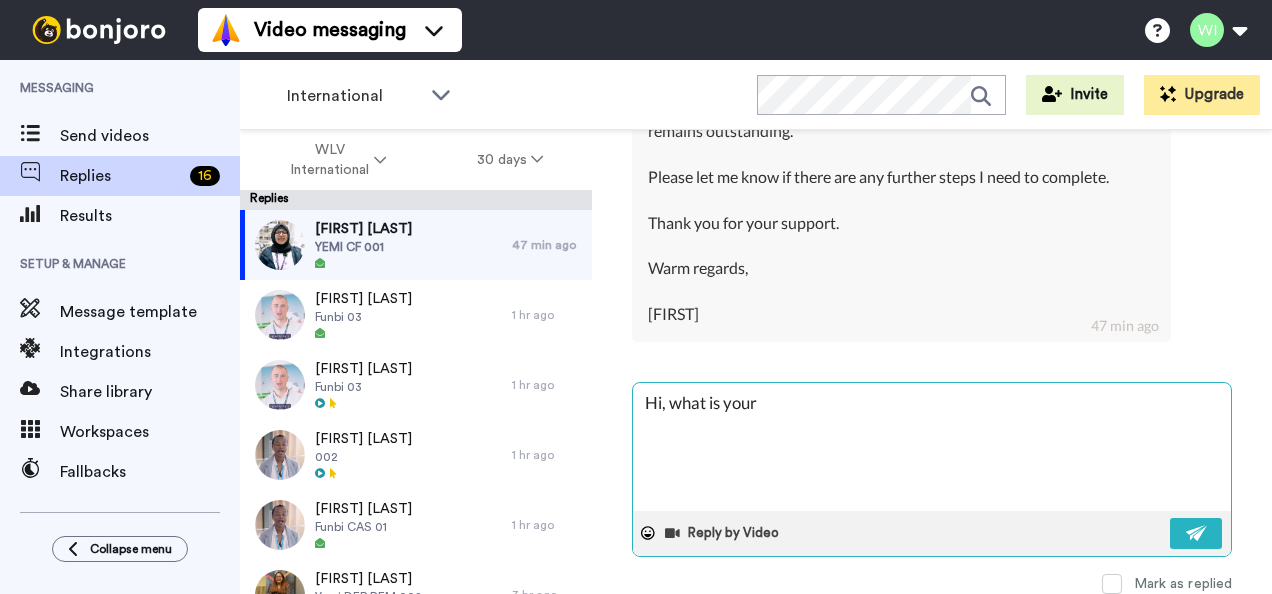type on "x" 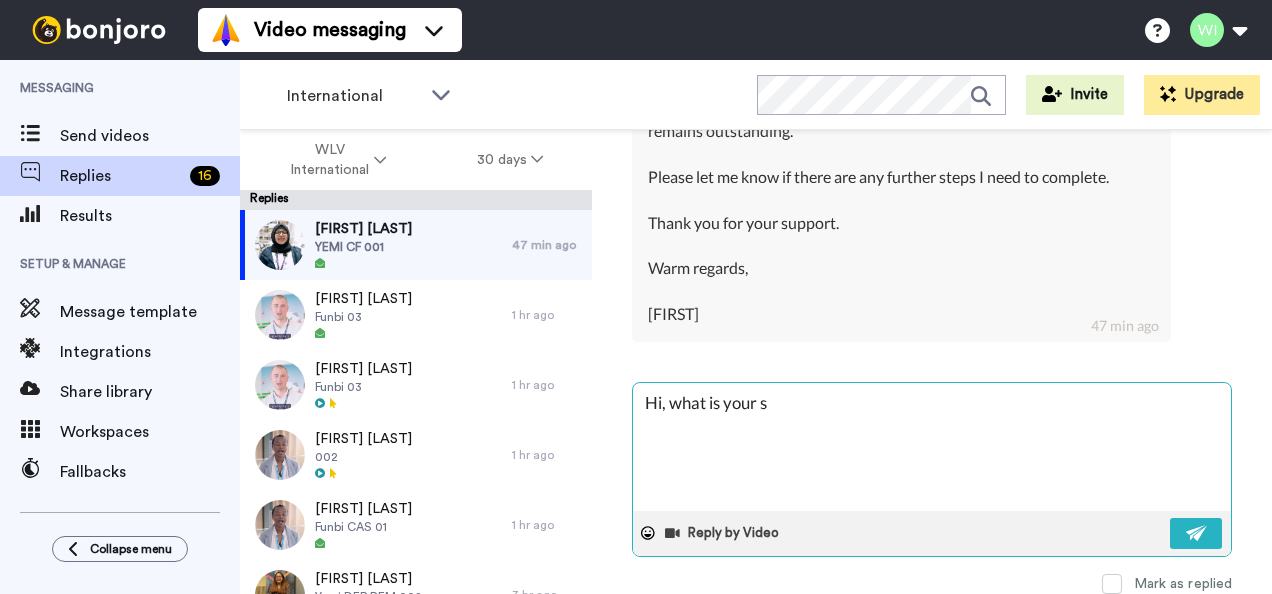 type on "Hi, what is your st" 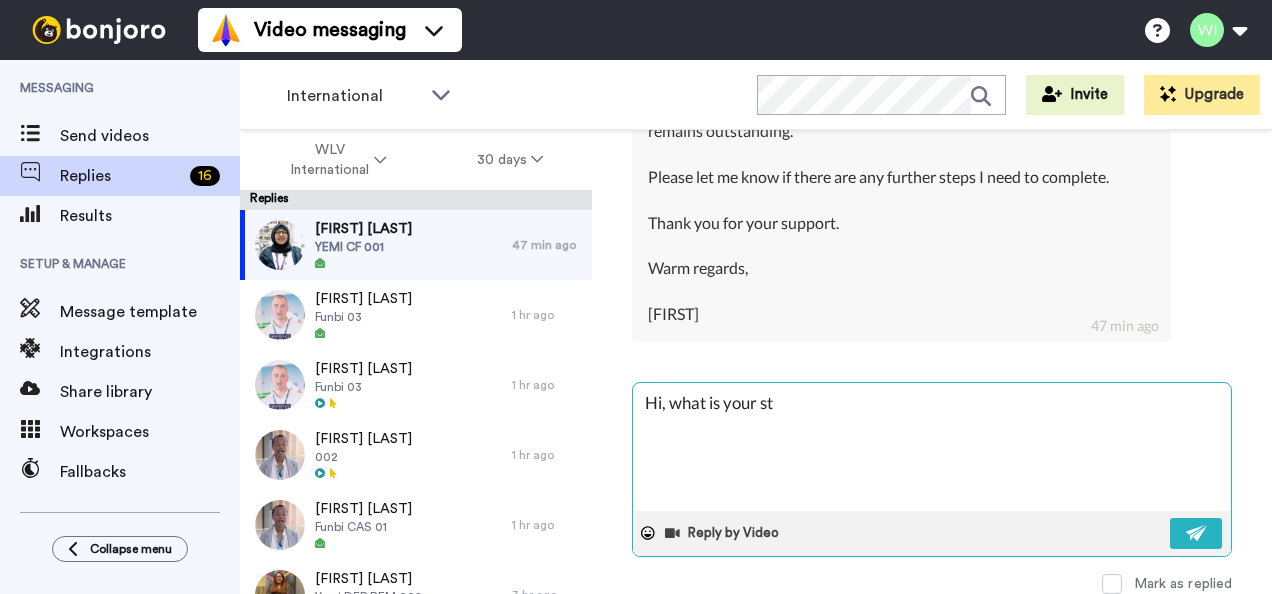 type on "x" 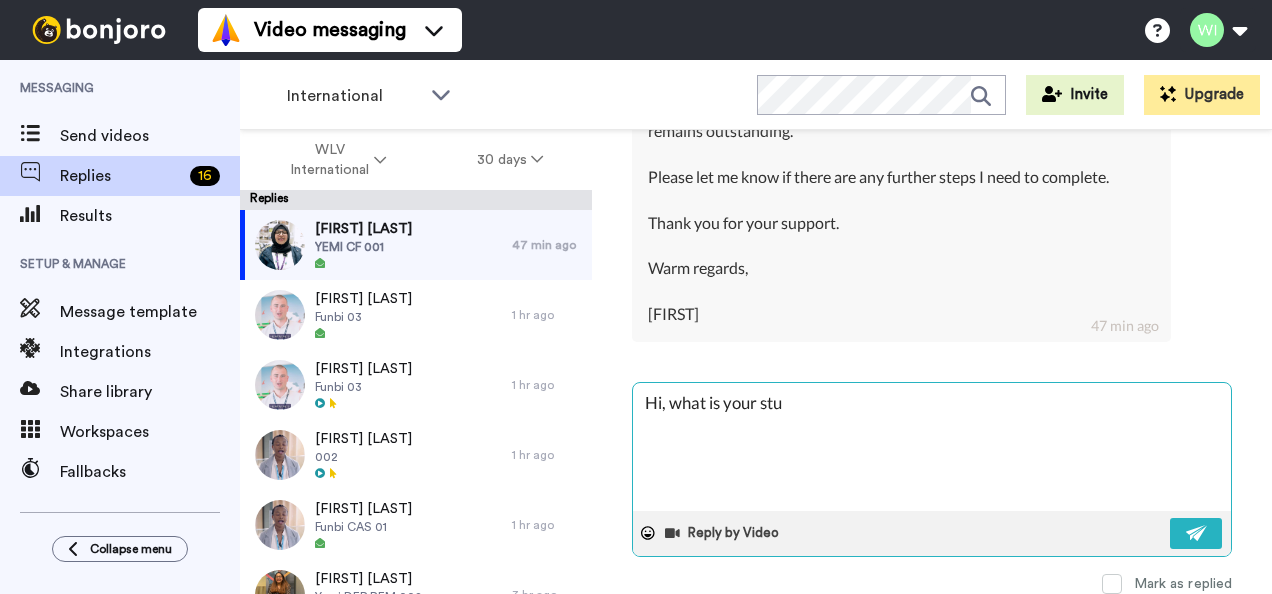 type on "x" 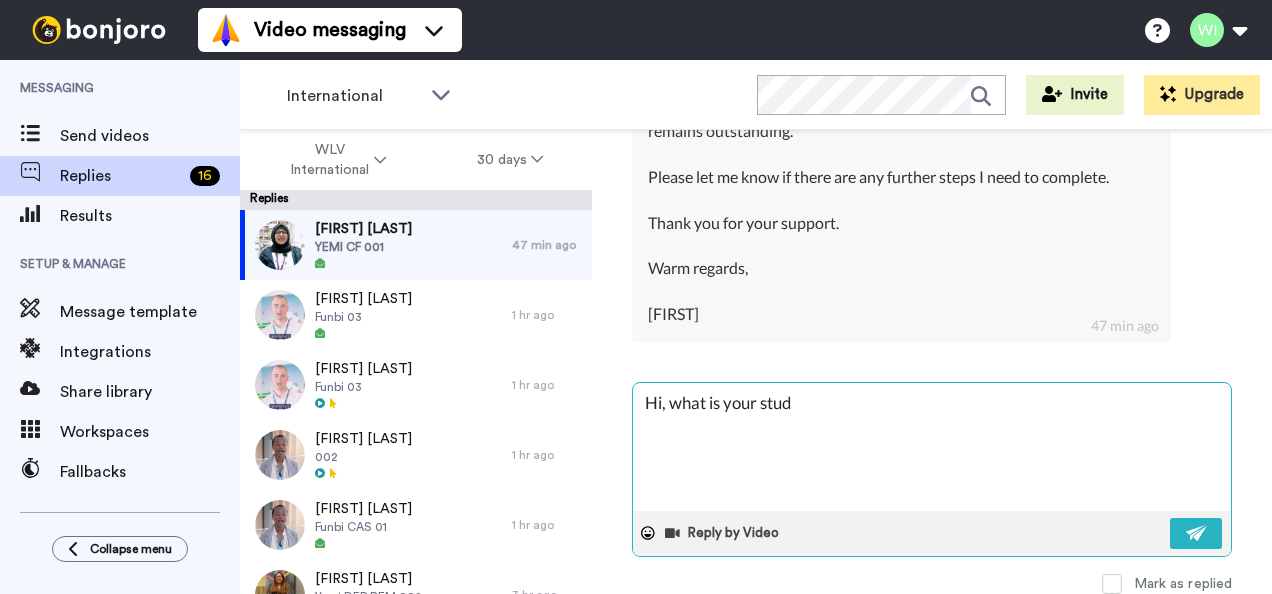 type on "x" 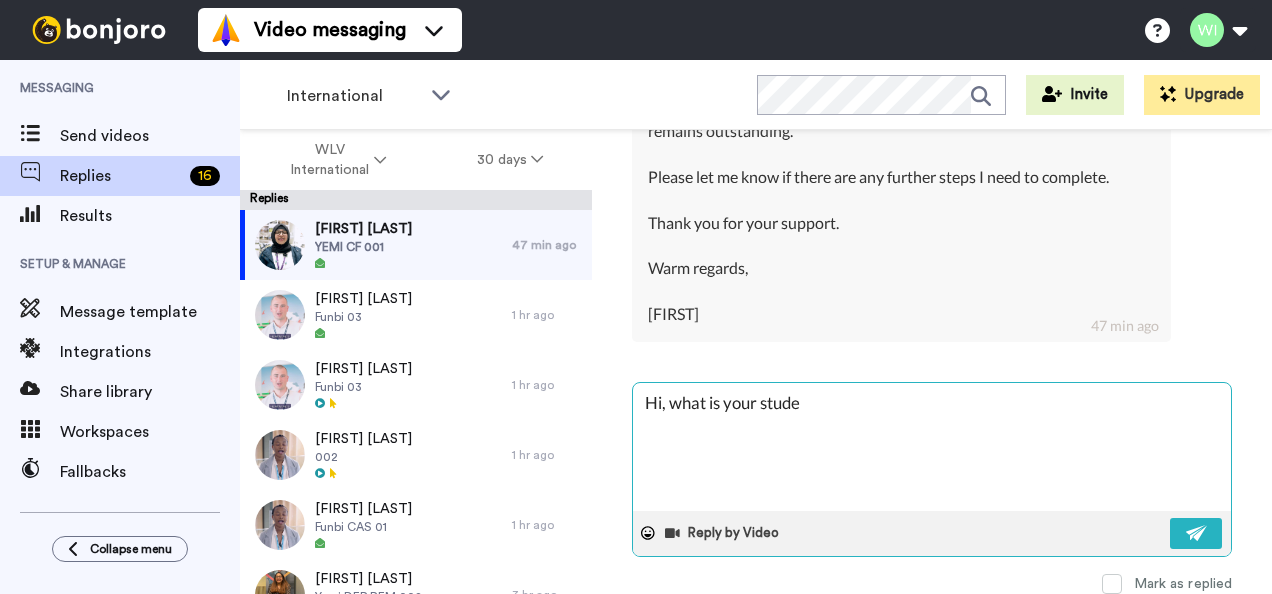 type on "x" 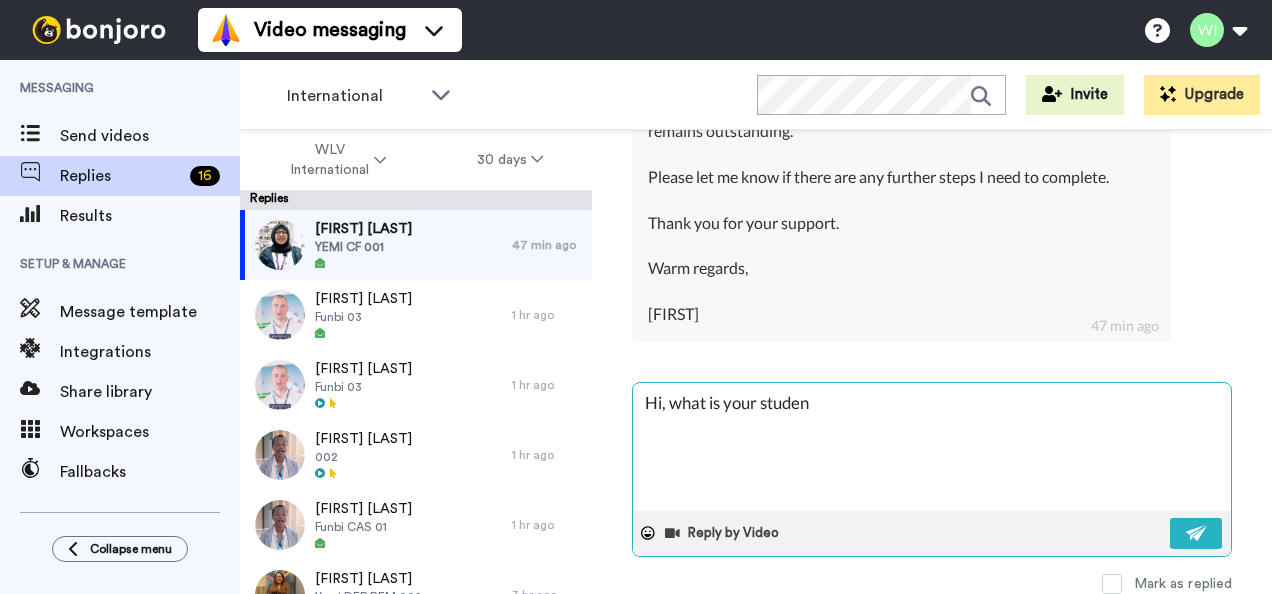 type on "x" 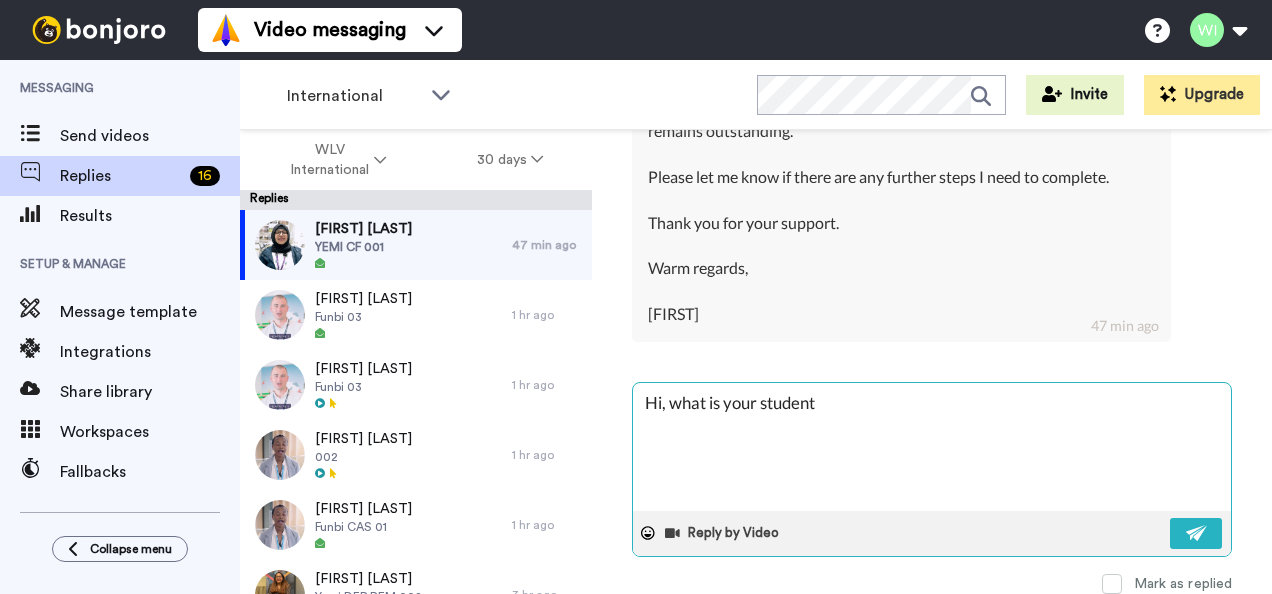 type on "x" 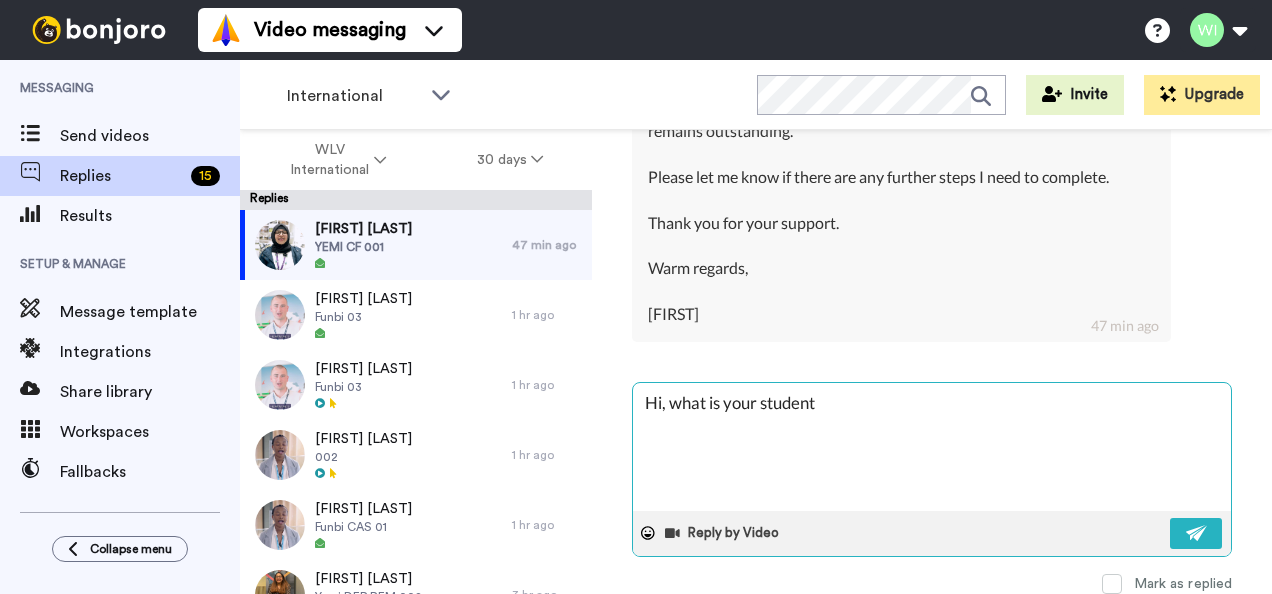 type on "x" 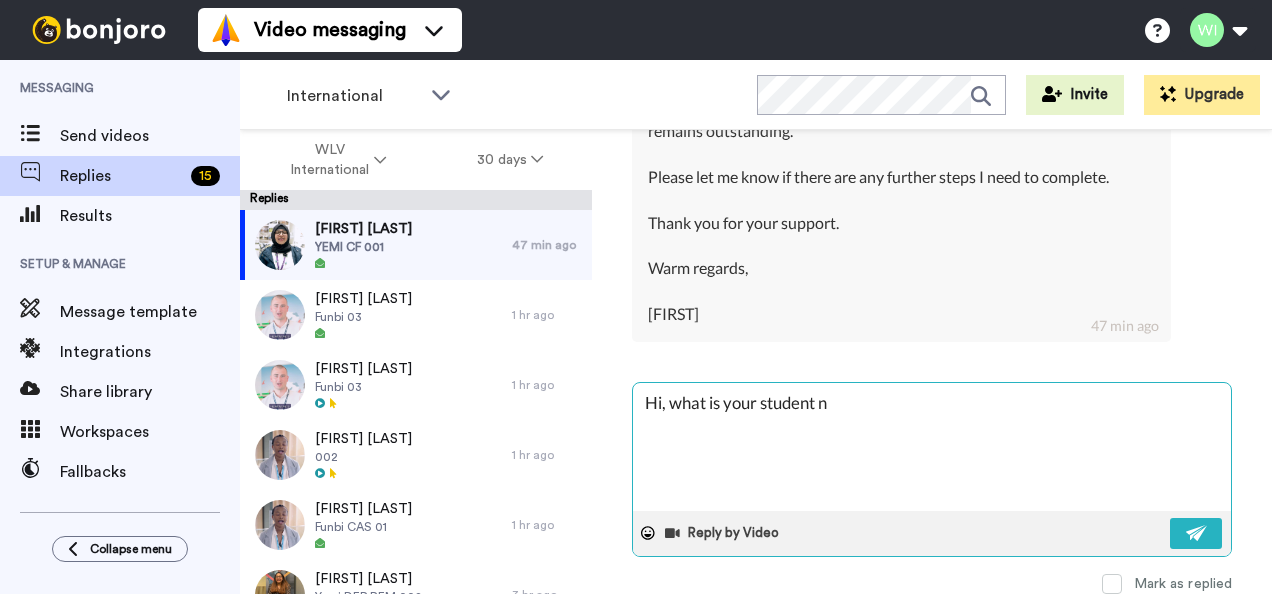 type on "x" 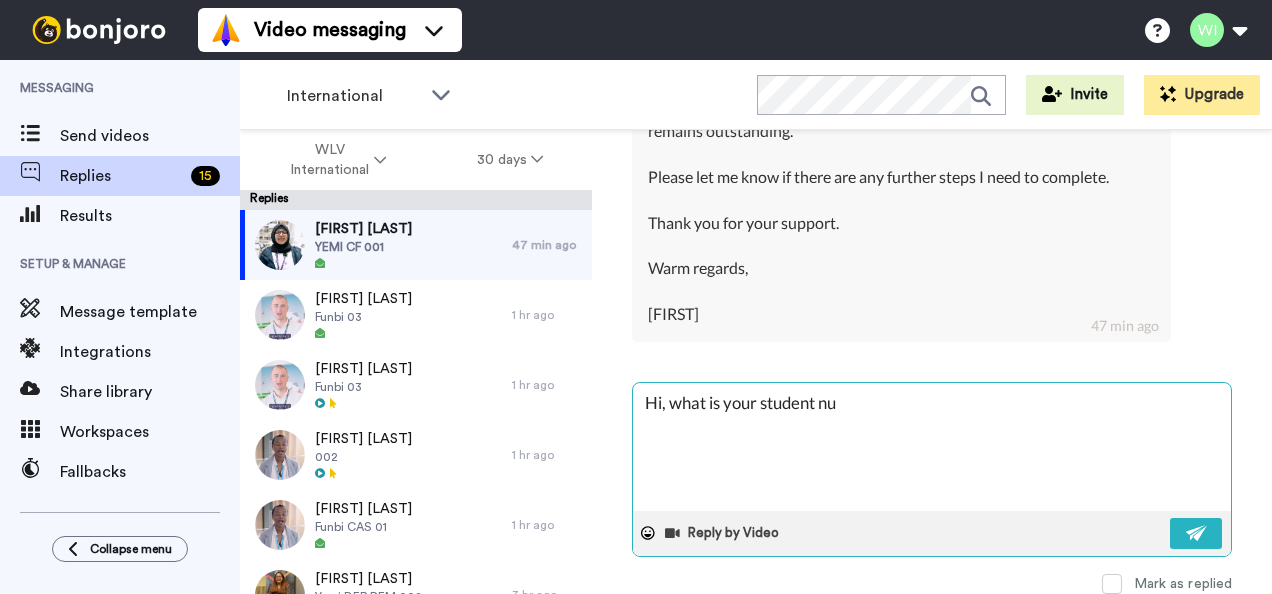type on "x" 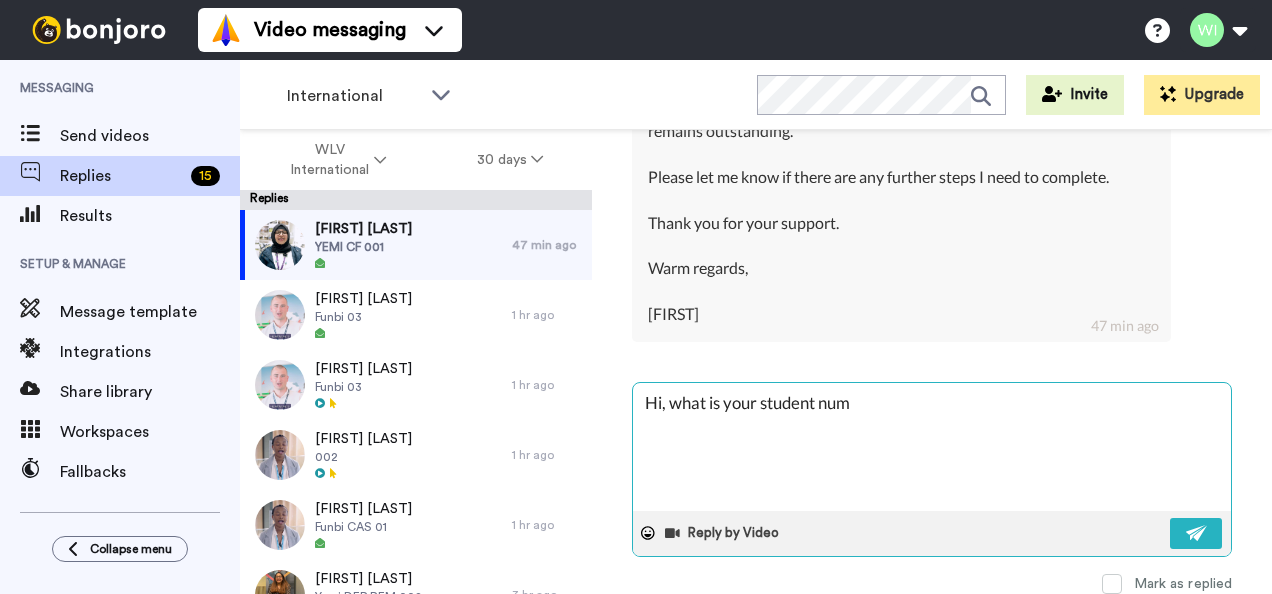 type on "x" 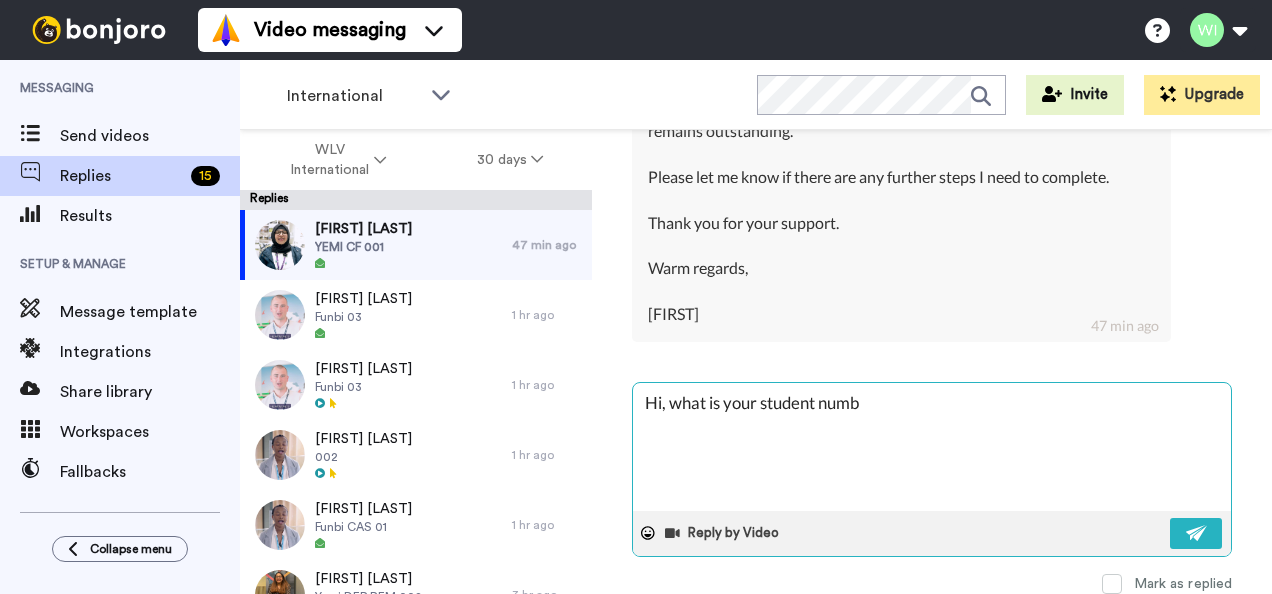 type on "x" 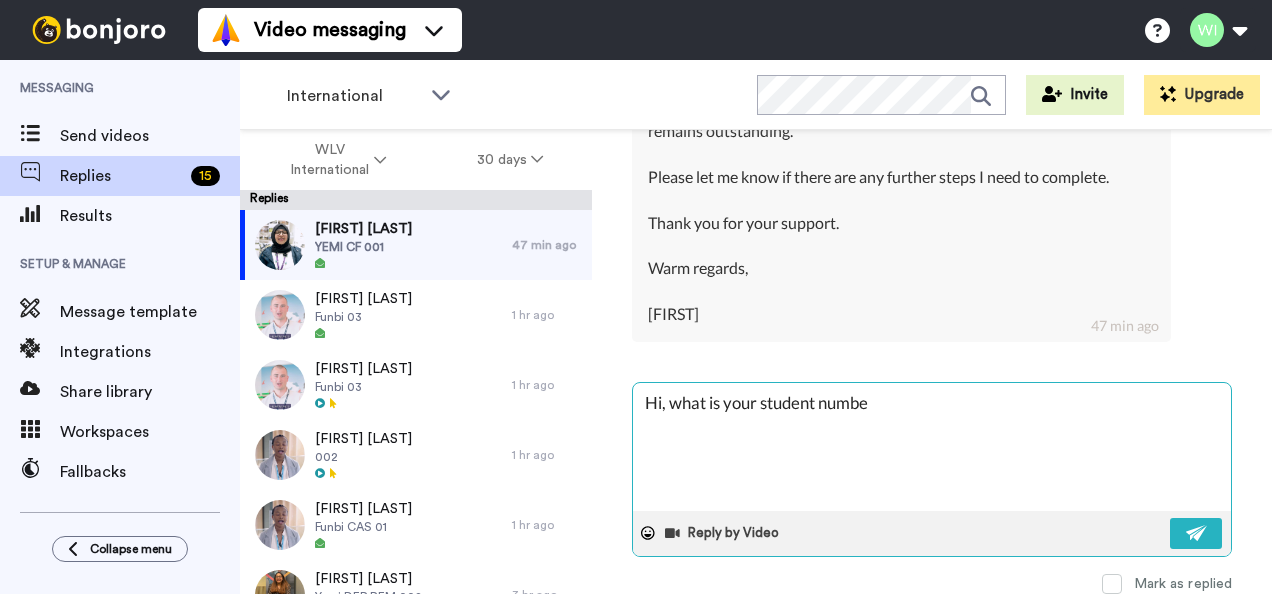 type on "x" 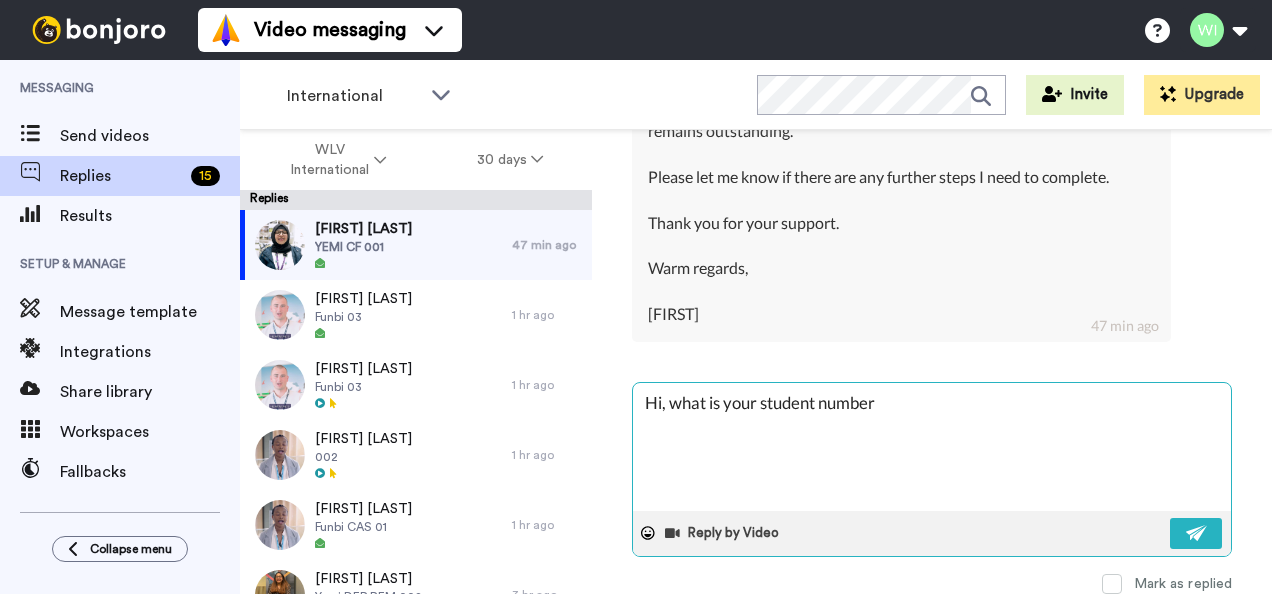 type on "x" 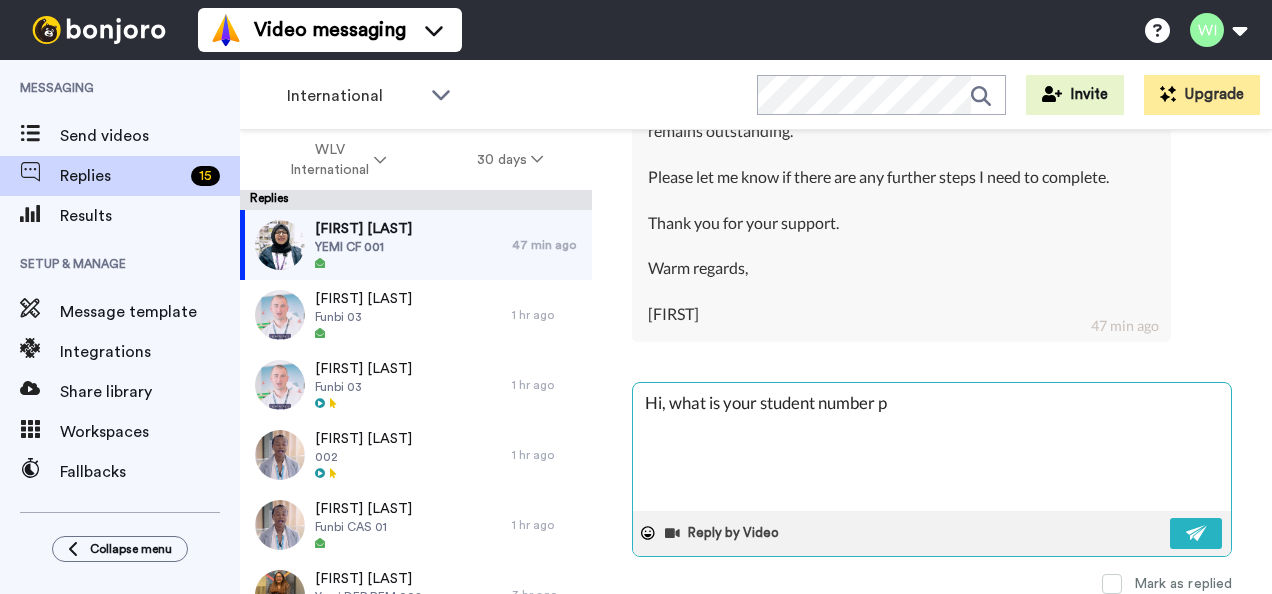 type on "x" 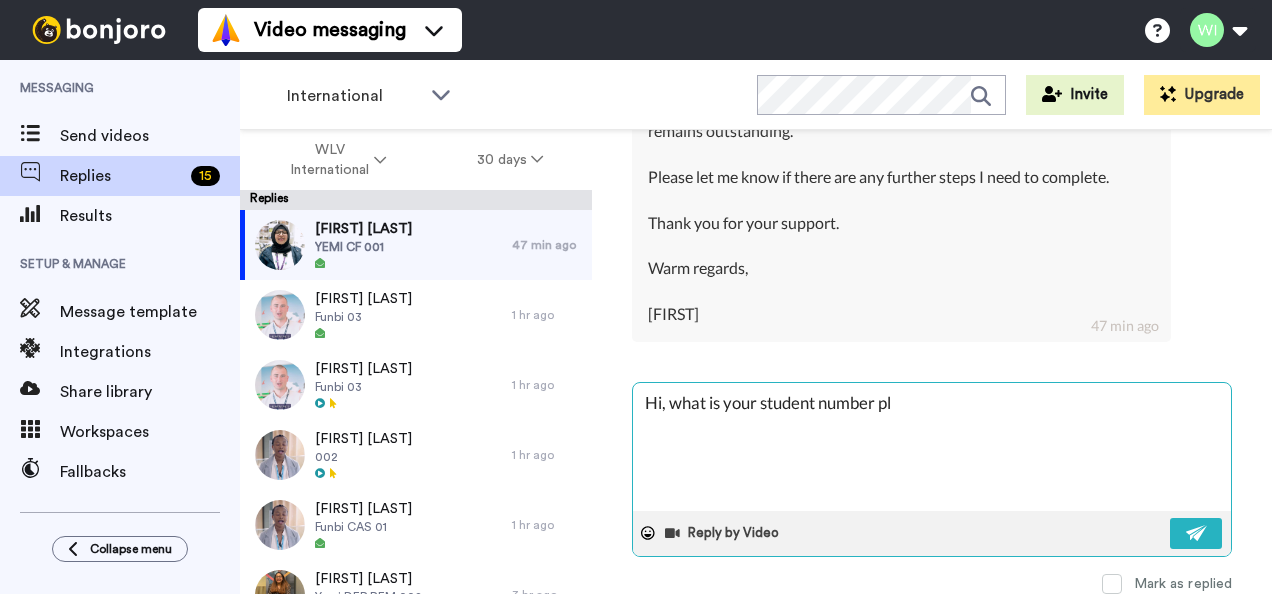type on "x" 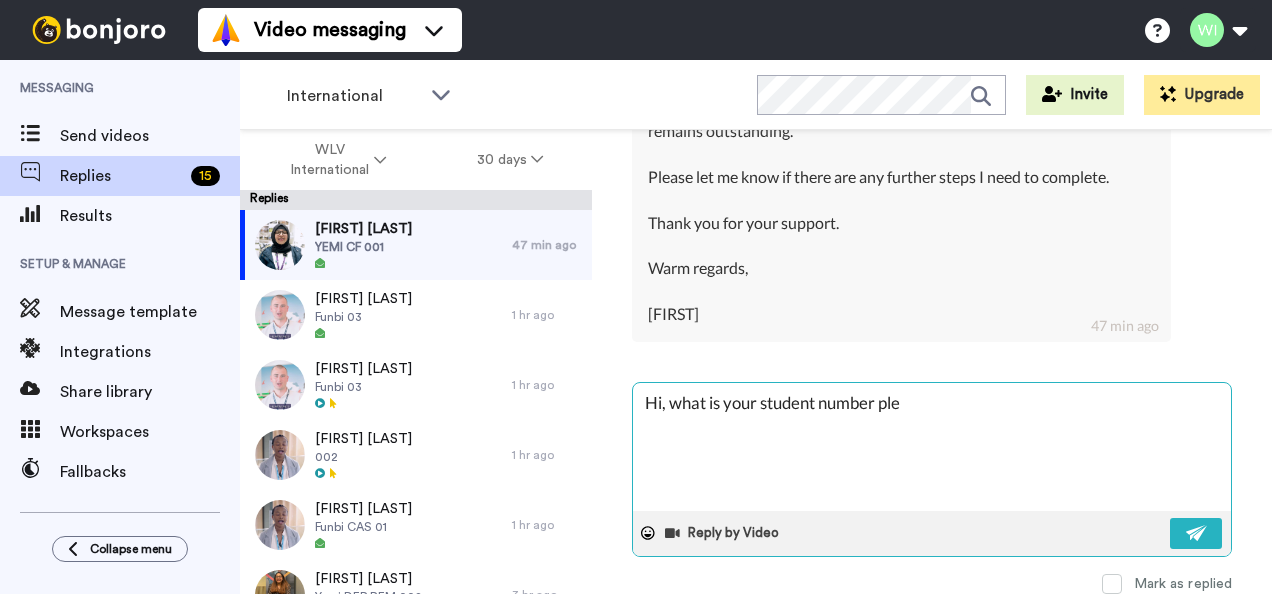 type on "x" 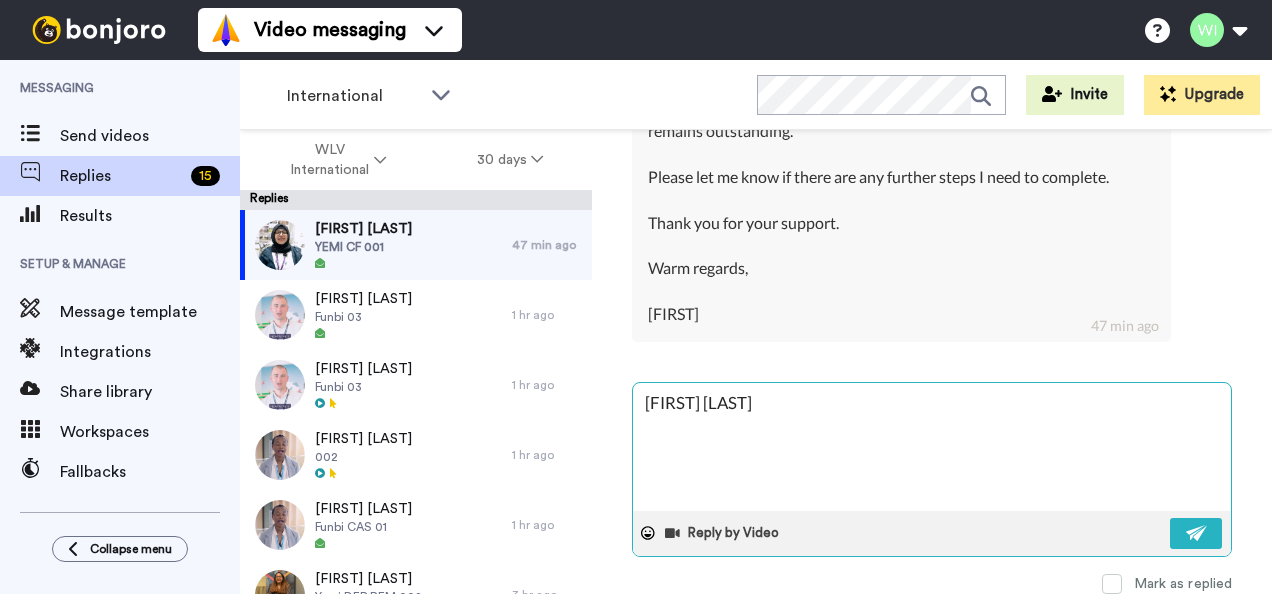 type on "x" 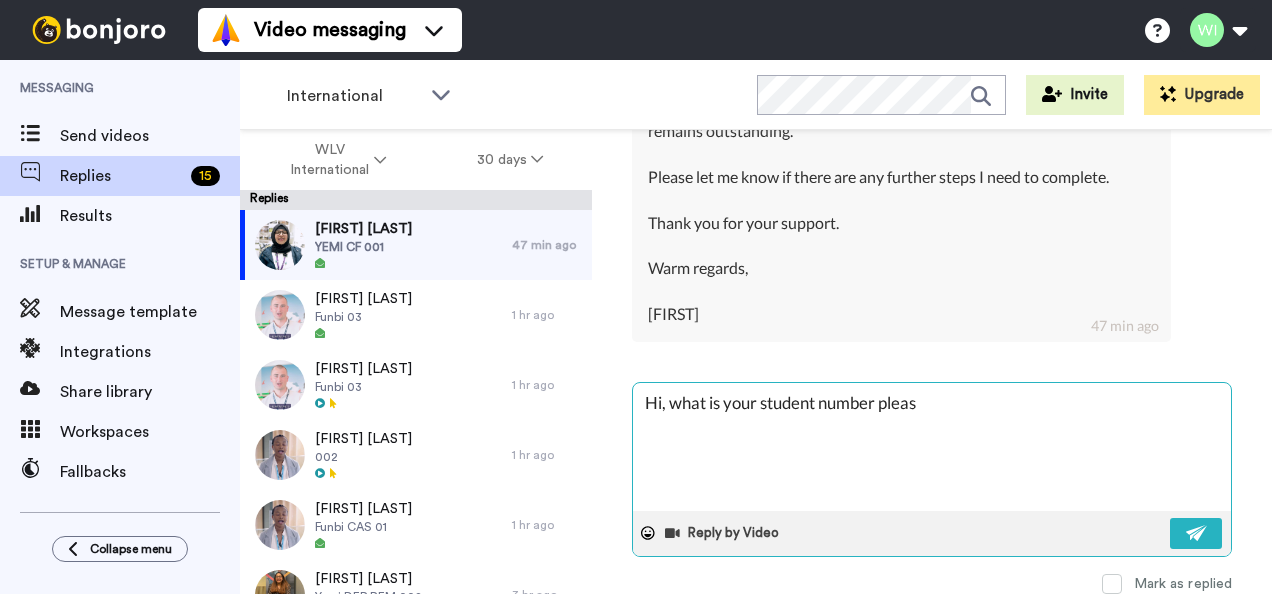 type on "x" 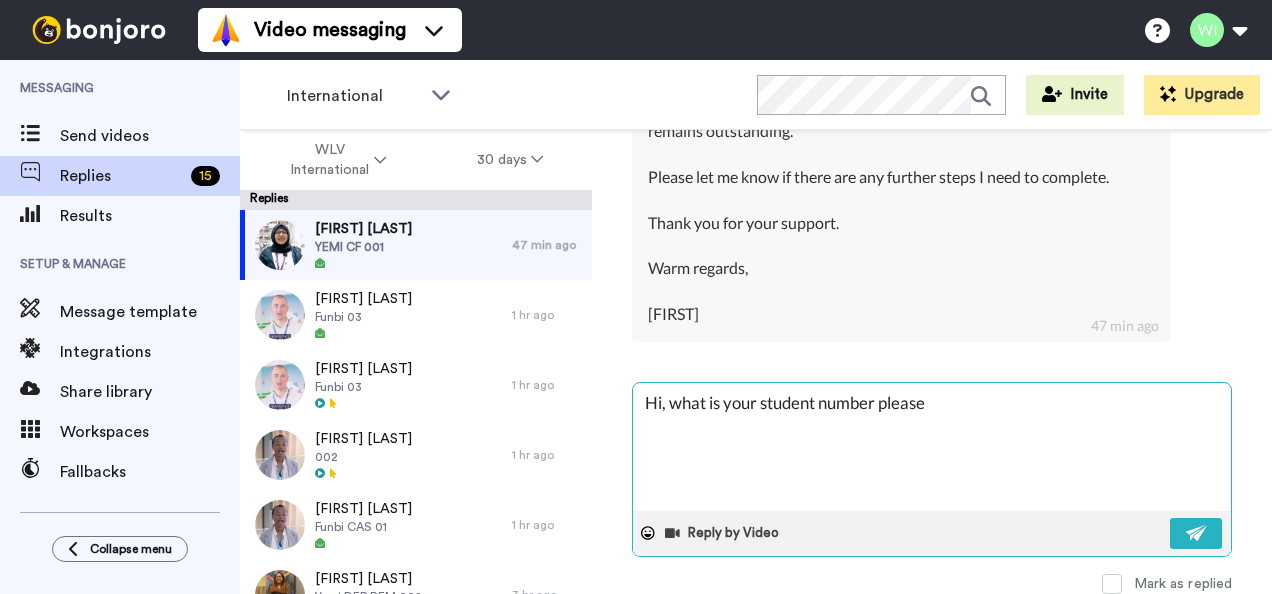 type on "x" 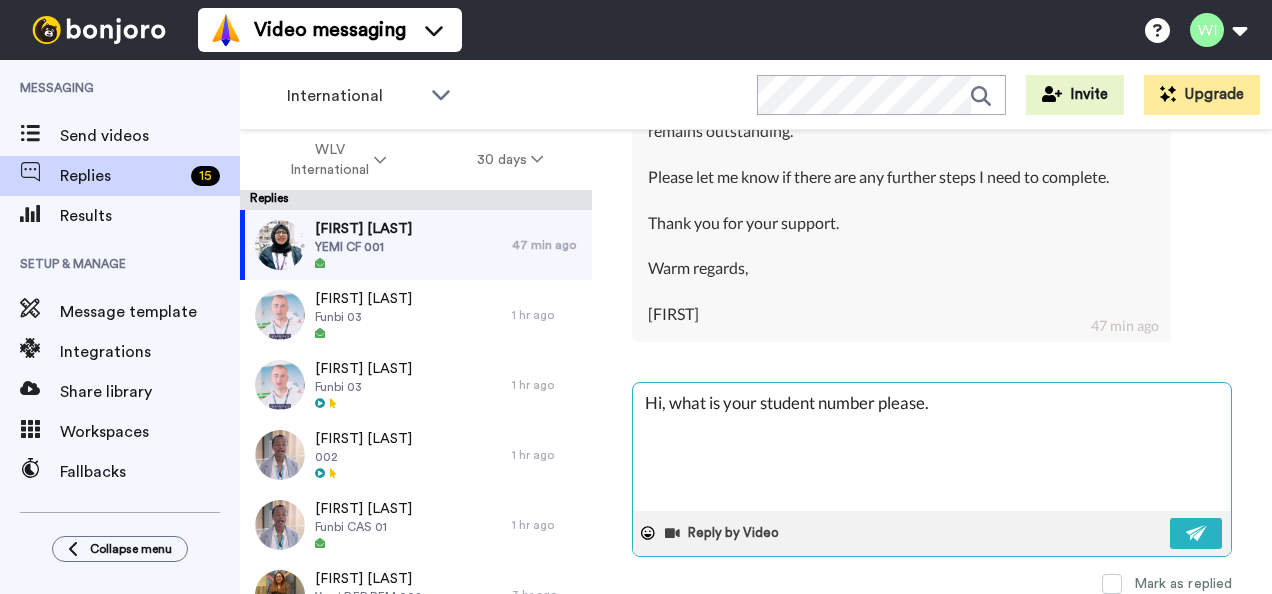 type on "x" 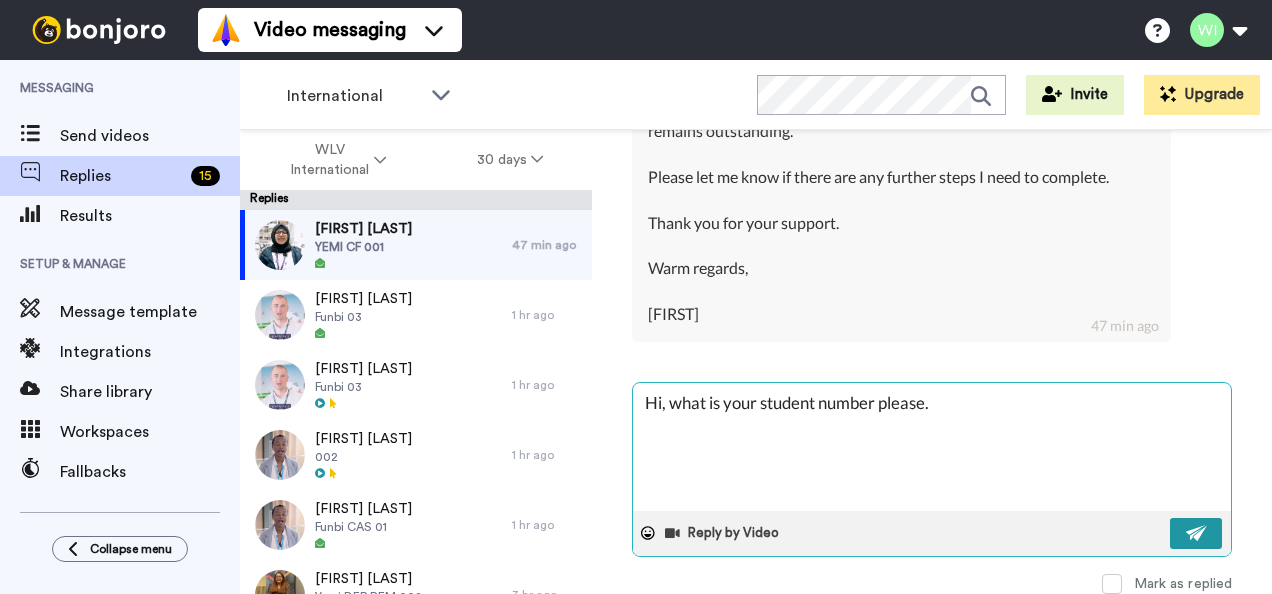type on "Hi, what is your student number please." 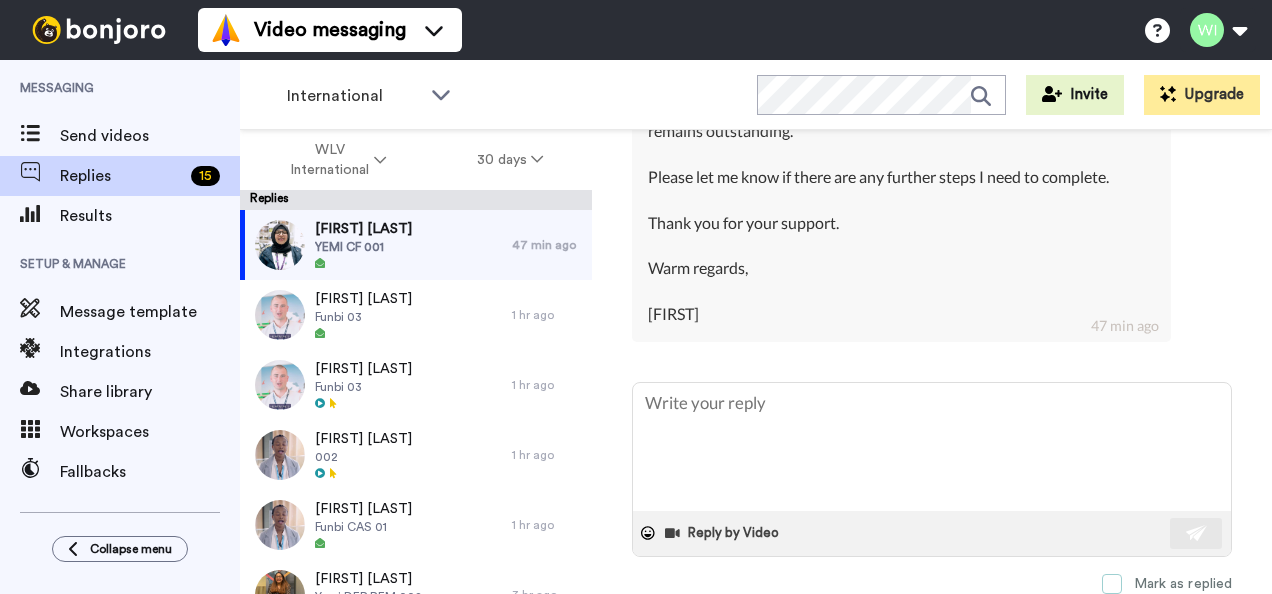 click at bounding box center (1112, 584) 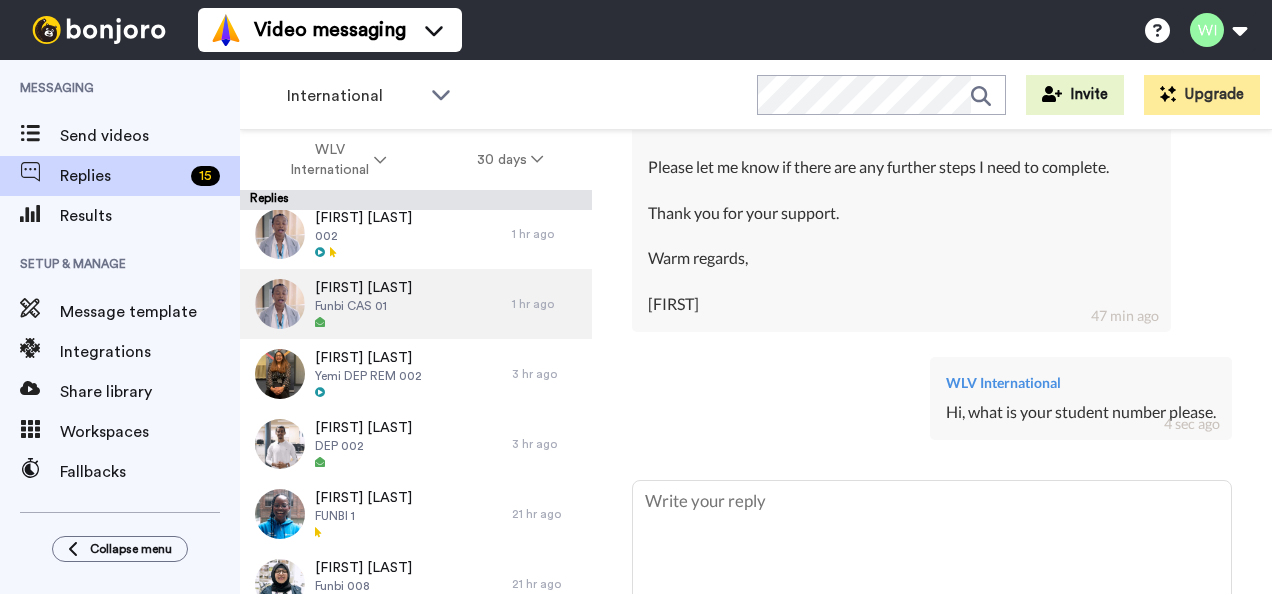scroll, scrollTop: 150, scrollLeft: 0, axis: vertical 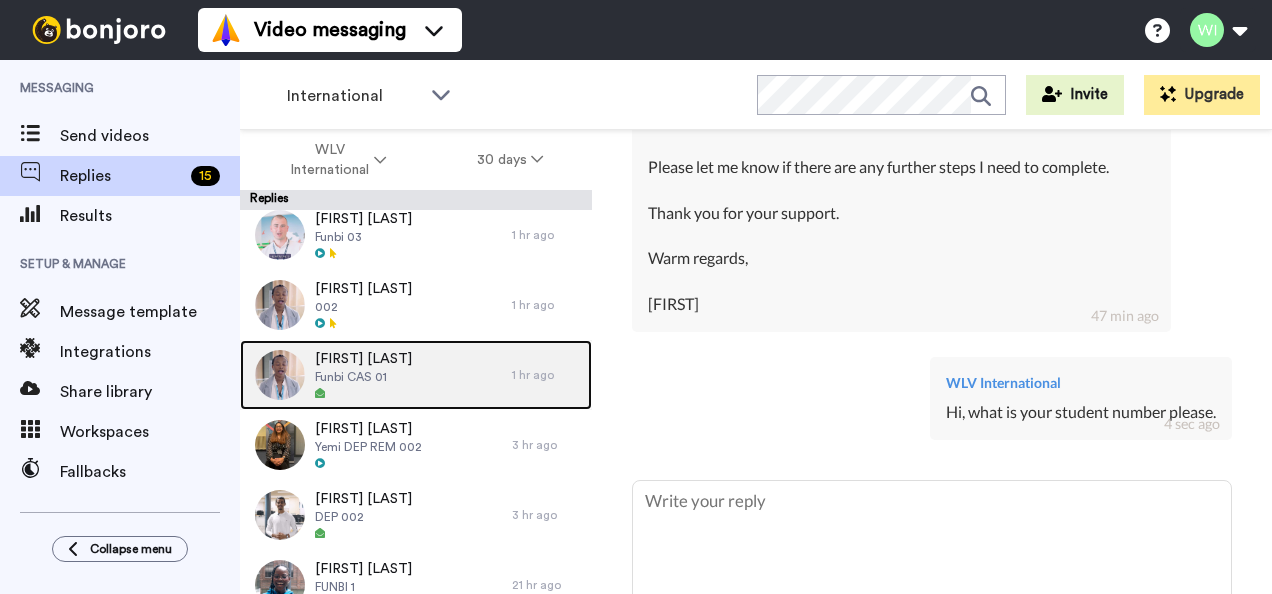 click on "[FIRST] [LAST] CAS 01" at bounding box center [376, 375] 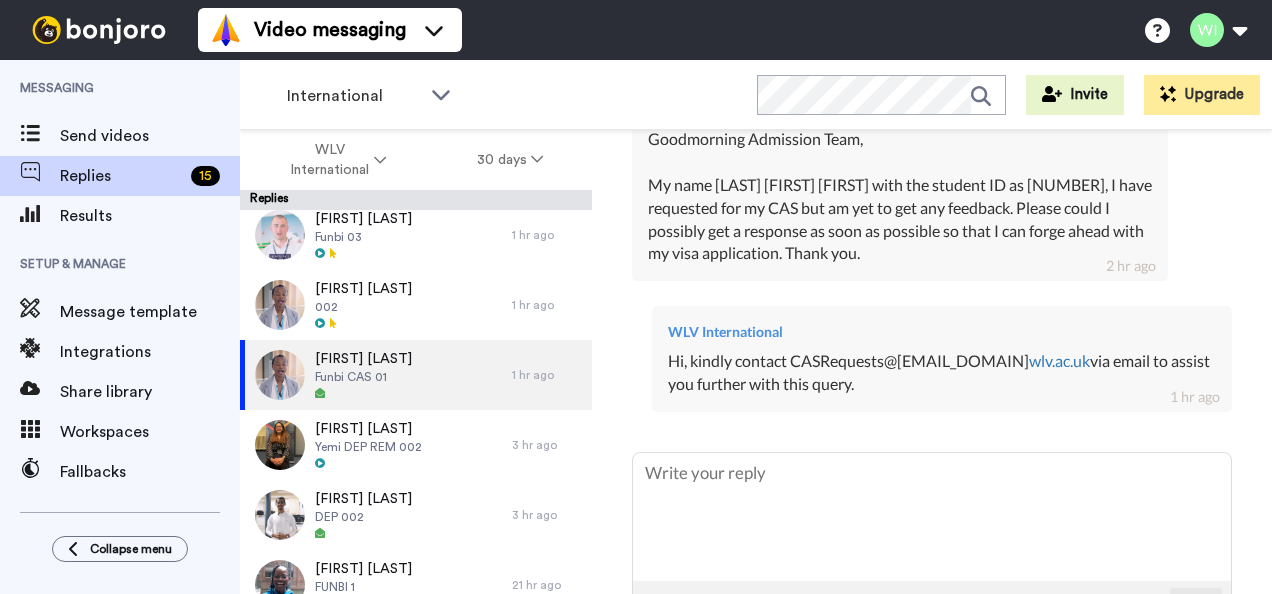scroll, scrollTop: 758, scrollLeft: 0, axis: vertical 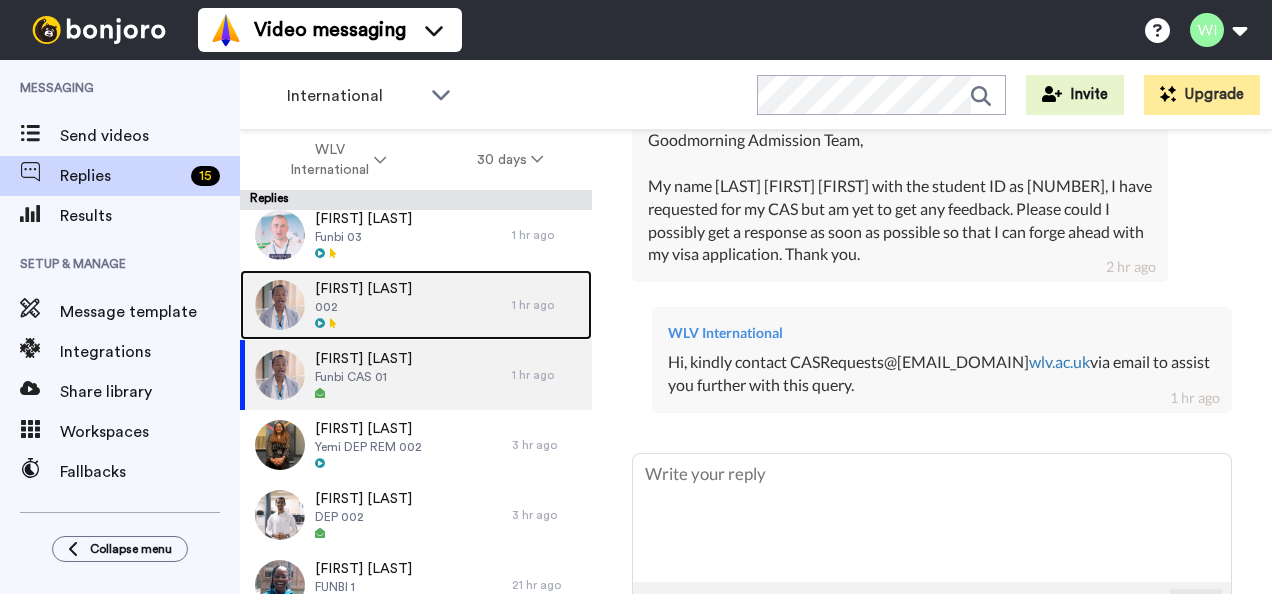 click on "002" at bounding box center [363, 307] 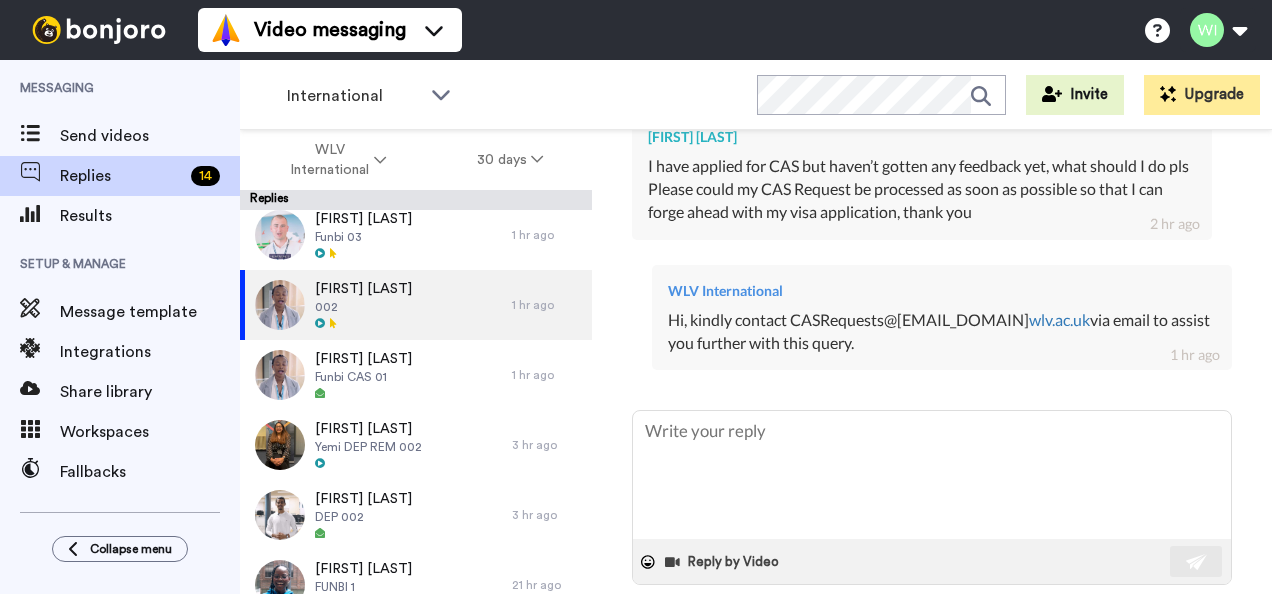 scroll, scrollTop: 732, scrollLeft: 0, axis: vertical 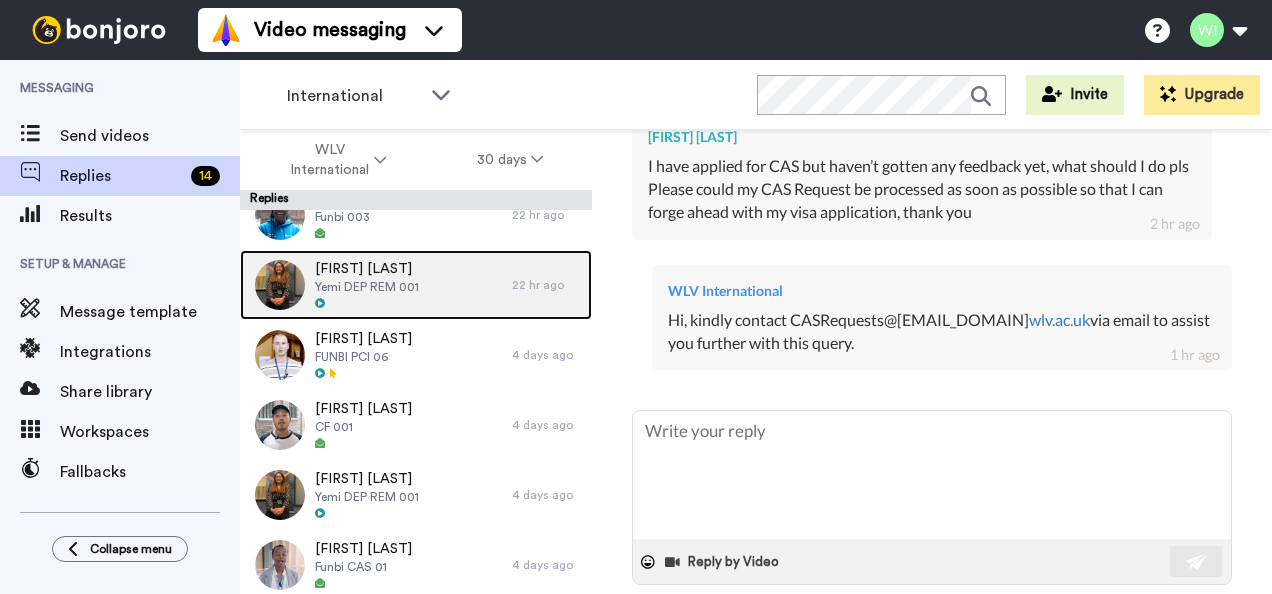 click on "[FIRST] [LAST] DEP REM 001" at bounding box center [376, 285] 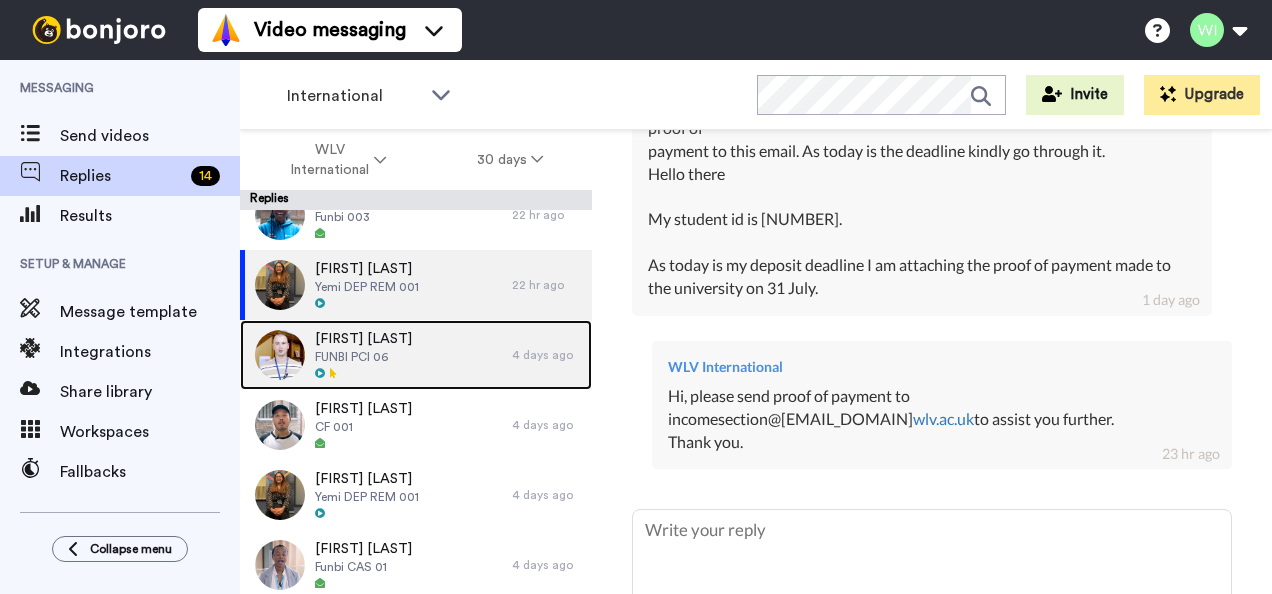 click at bounding box center (363, 374) 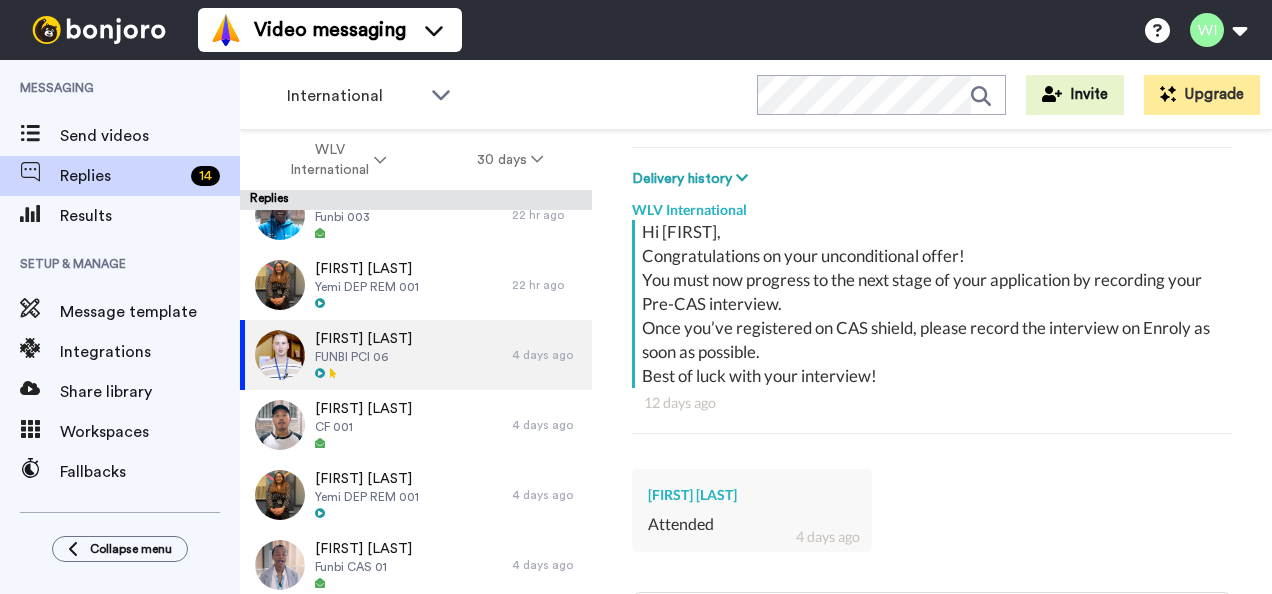 scroll, scrollTop: 278, scrollLeft: 0, axis: vertical 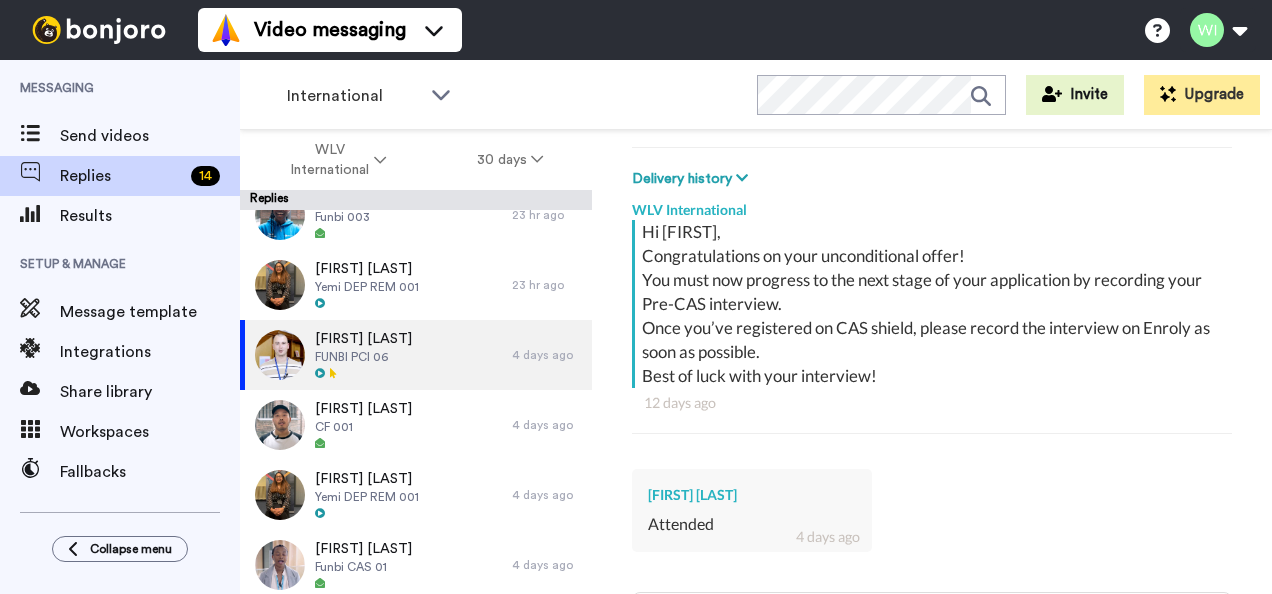 type on "x" 